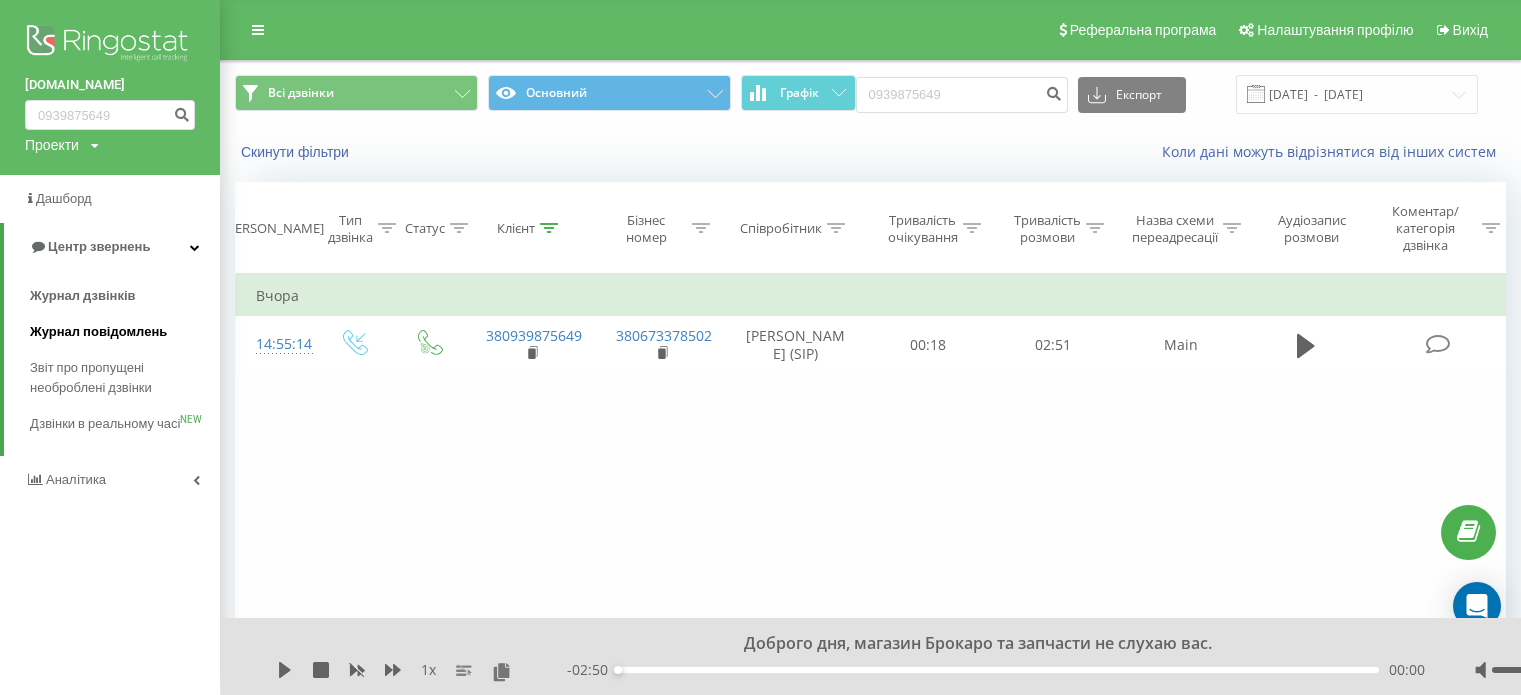 scroll, scrollTop: 0, scrollLeft: 0, axis: both 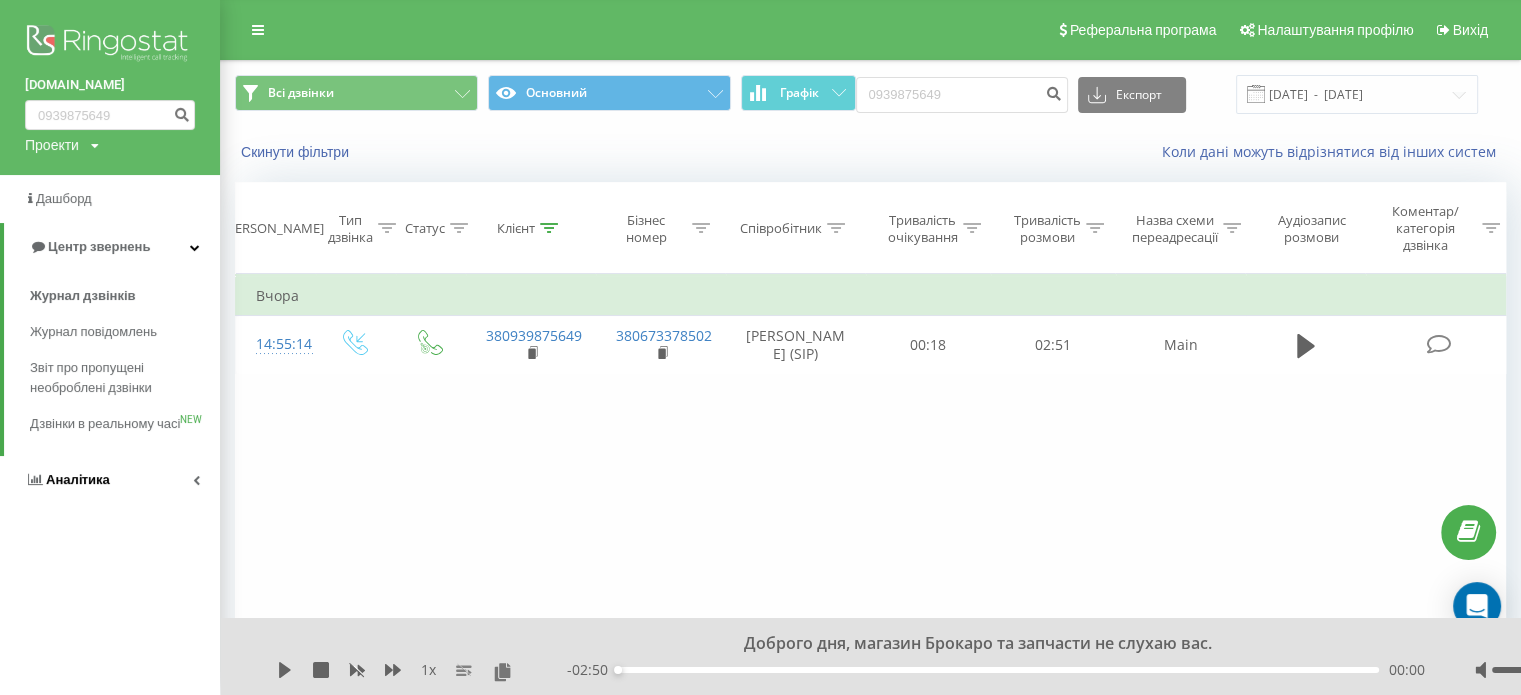 click on "Аналiтика" at bounding box center (110, 480) 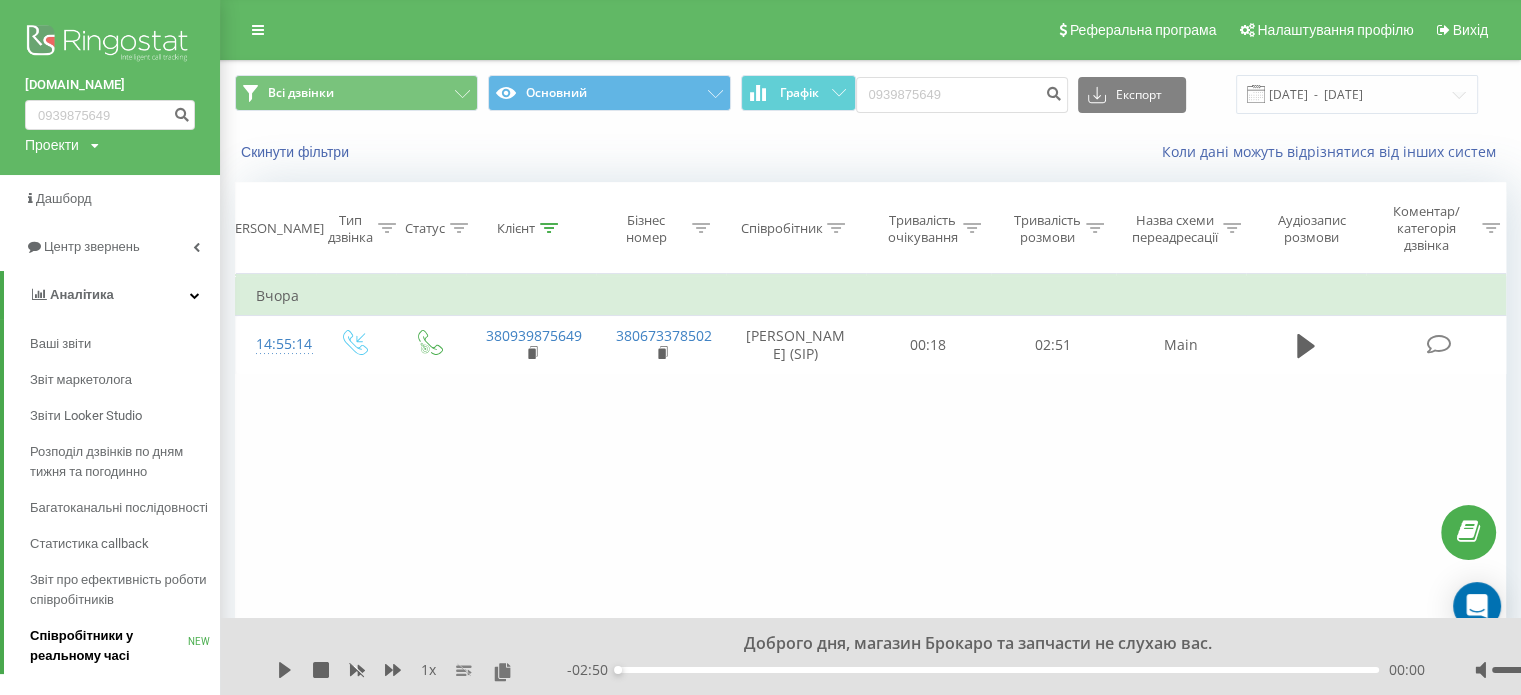 scroll, scrollTop: 100, scrollLeft: 0, axis: vertical 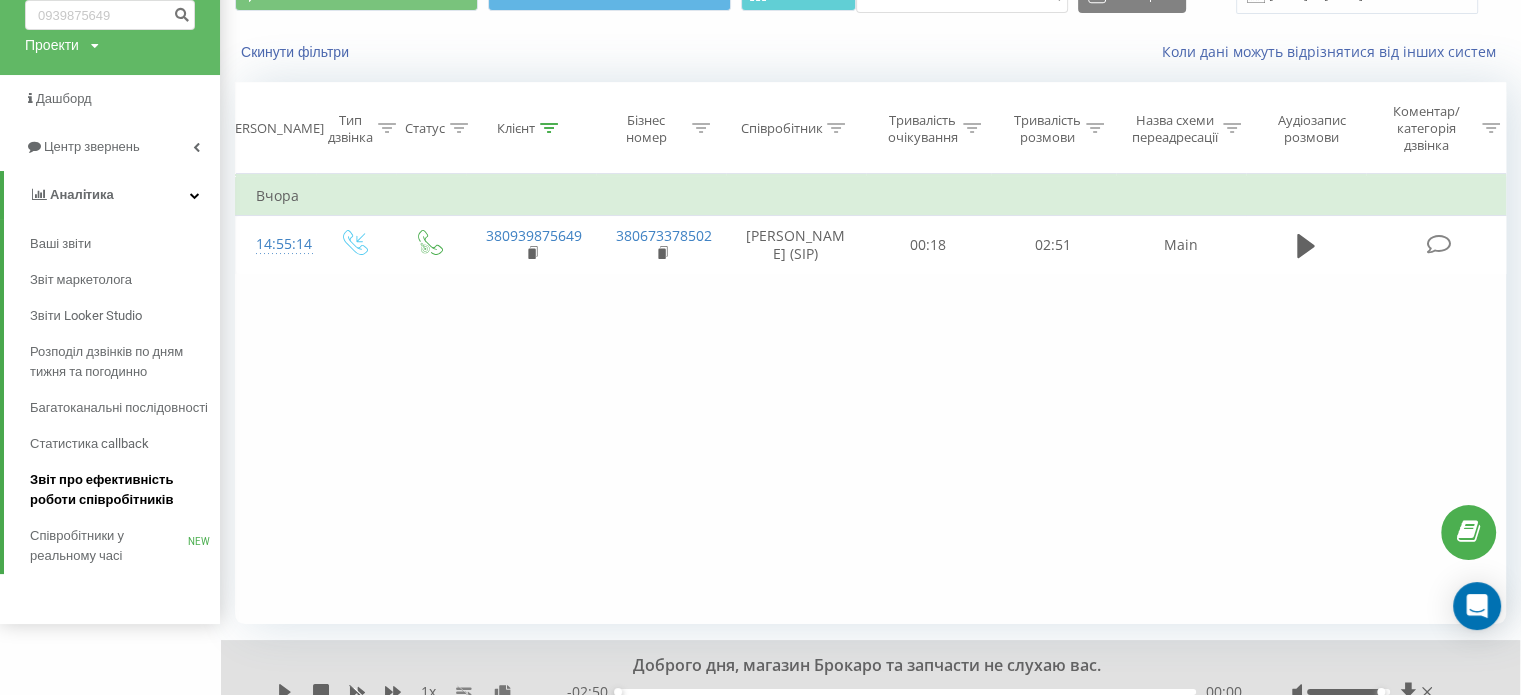 click on "Звіт про ефективність роботи співробітників" at bounding box center [120, 490] 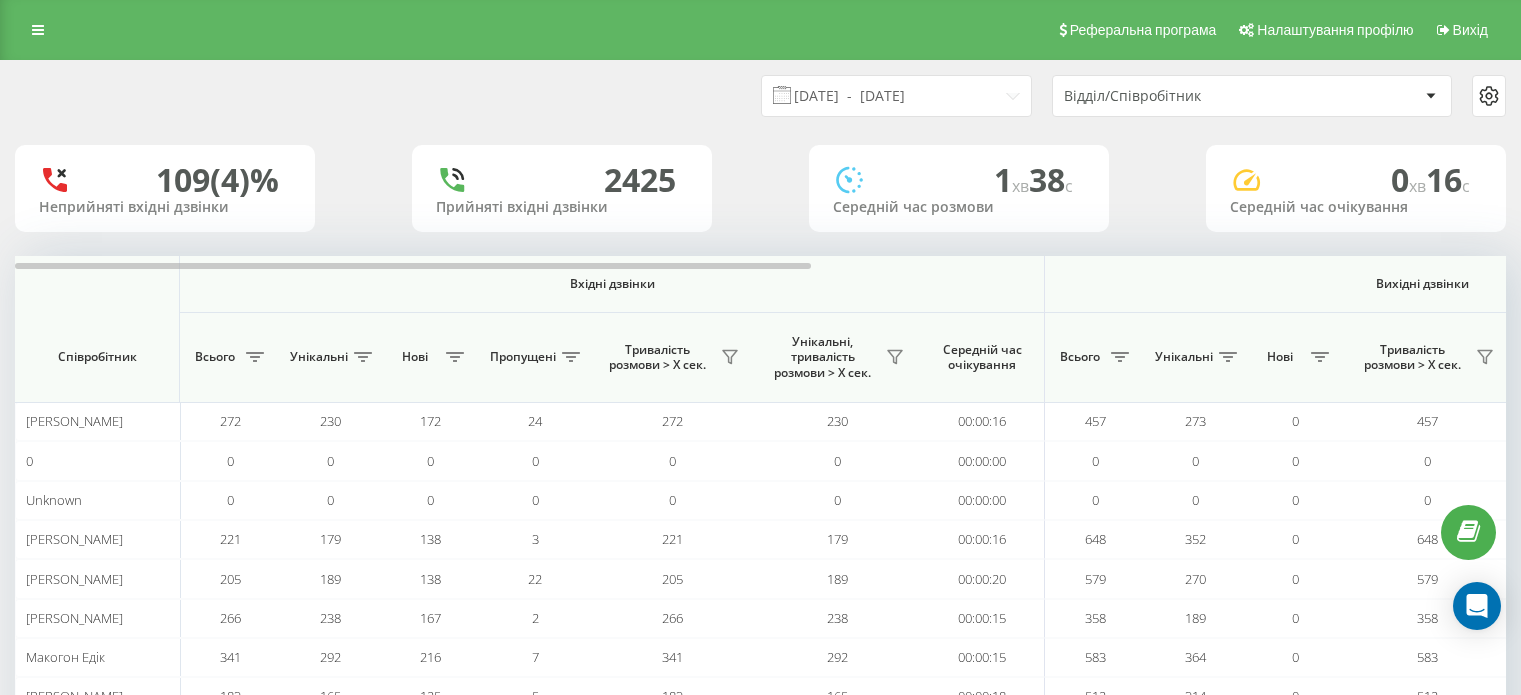 scroll, scrollTop: 0, scrollLeft: 0, axis: both 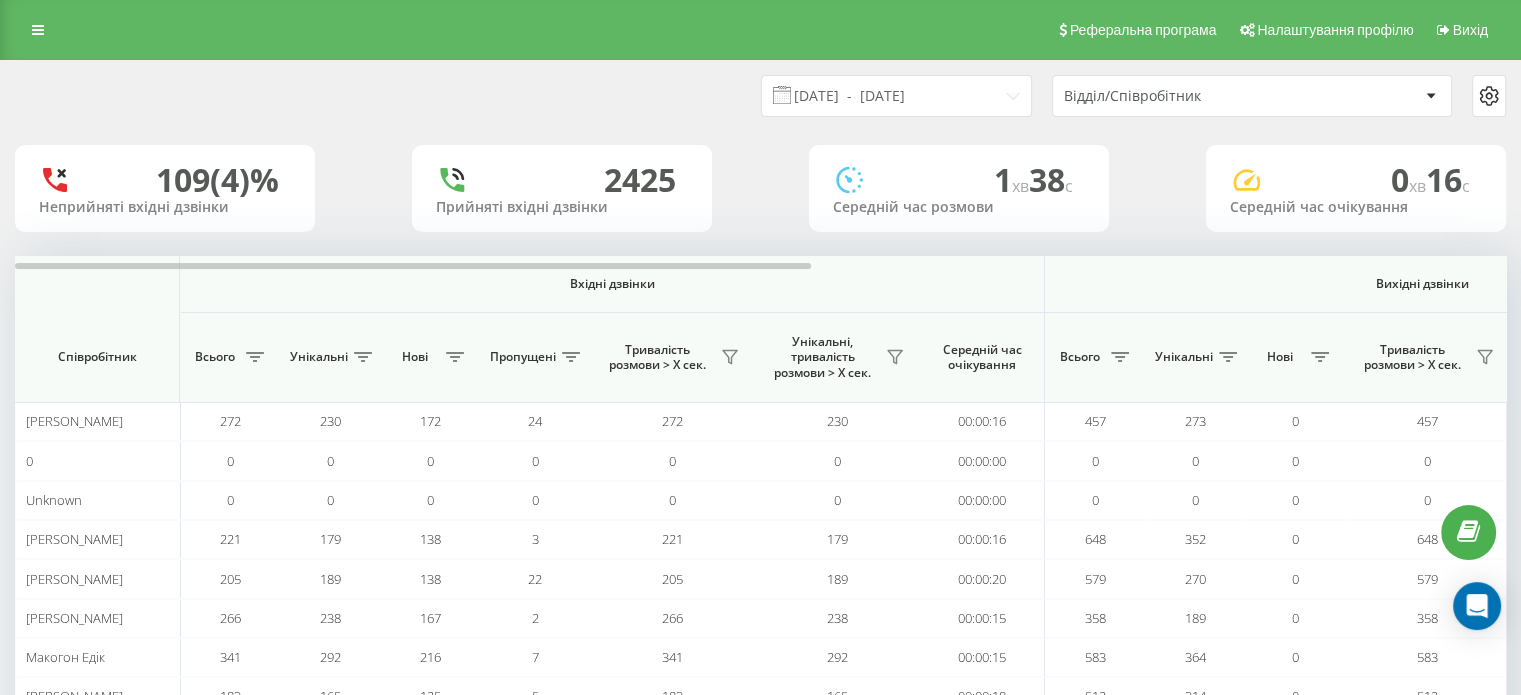 click on "14.06.2025  -  14.07.2025 Відділ/Співробітник" at bounding box center (760, 96) 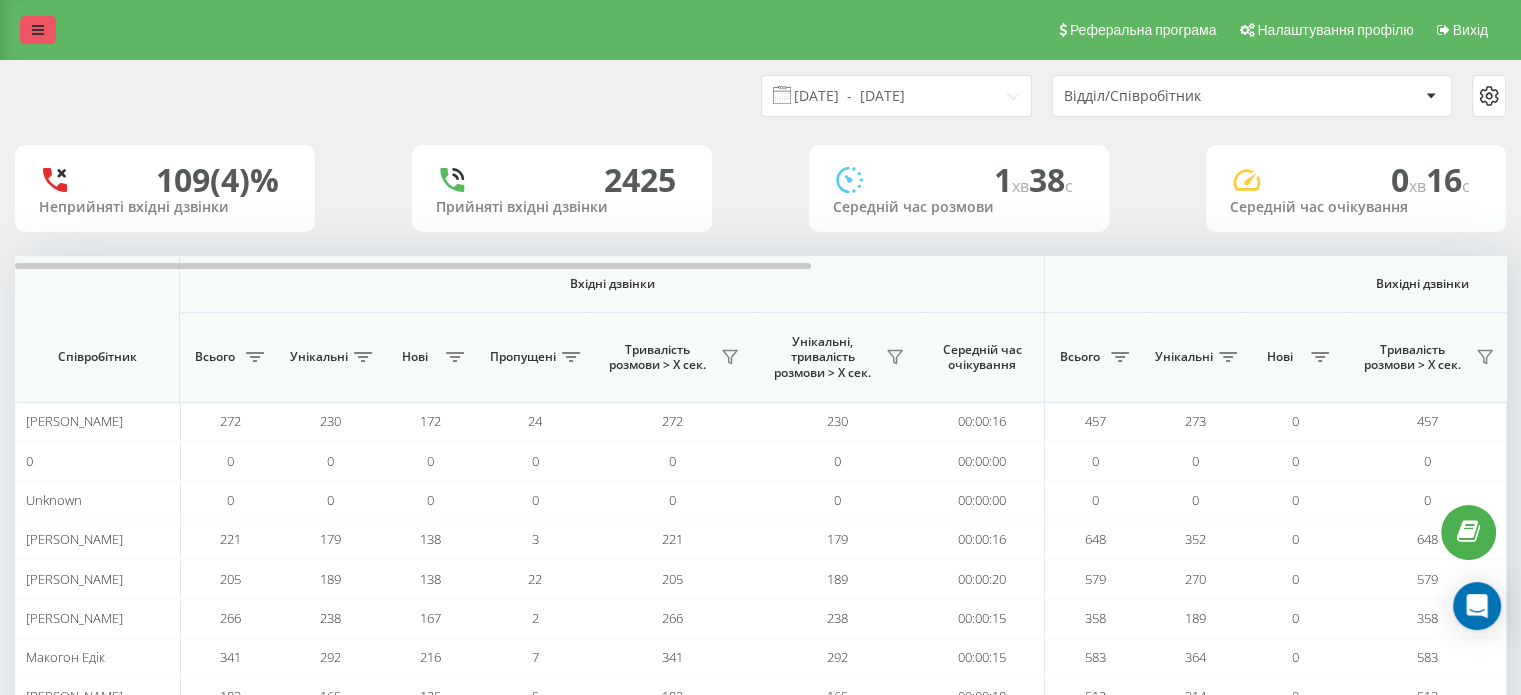 click at bounding box center [38, 30] 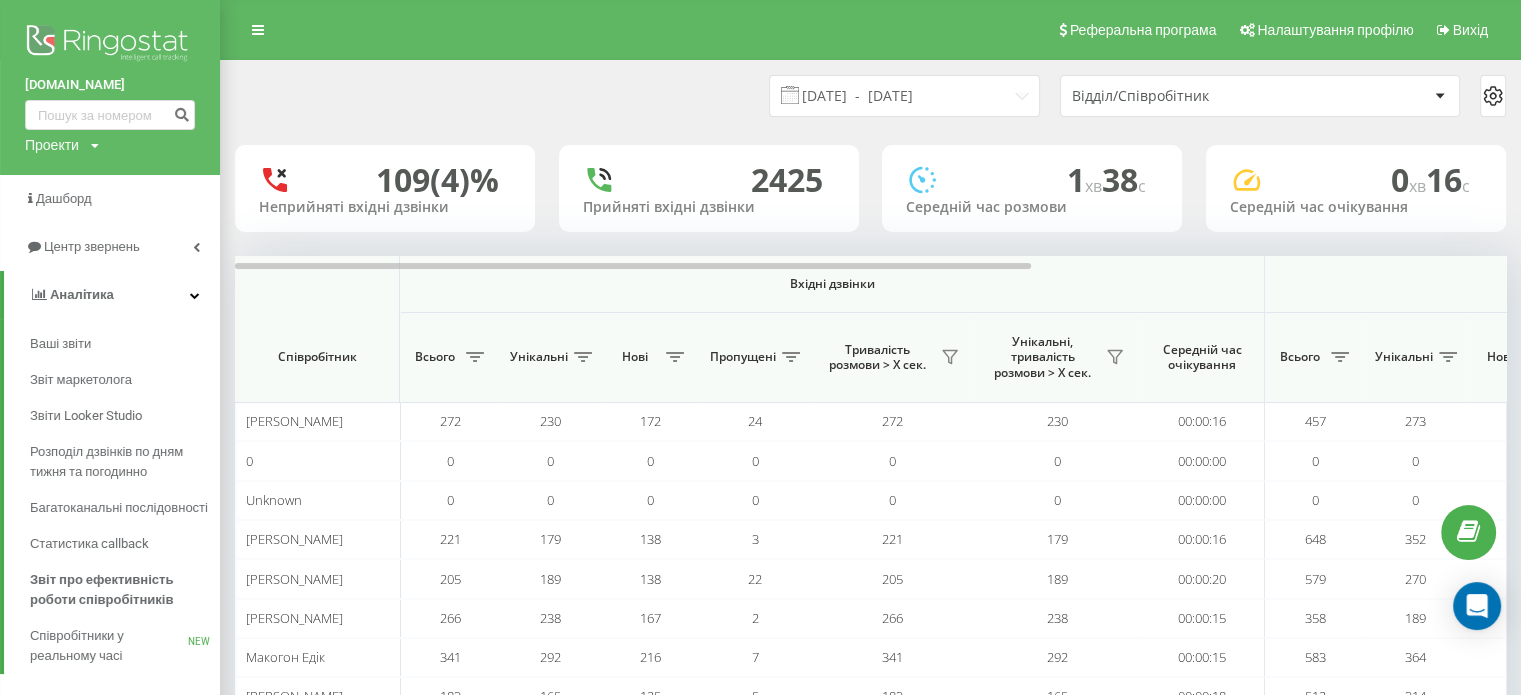 click on "brocar.shop Проекти brocar.shop" at bounding box center [110, 87] 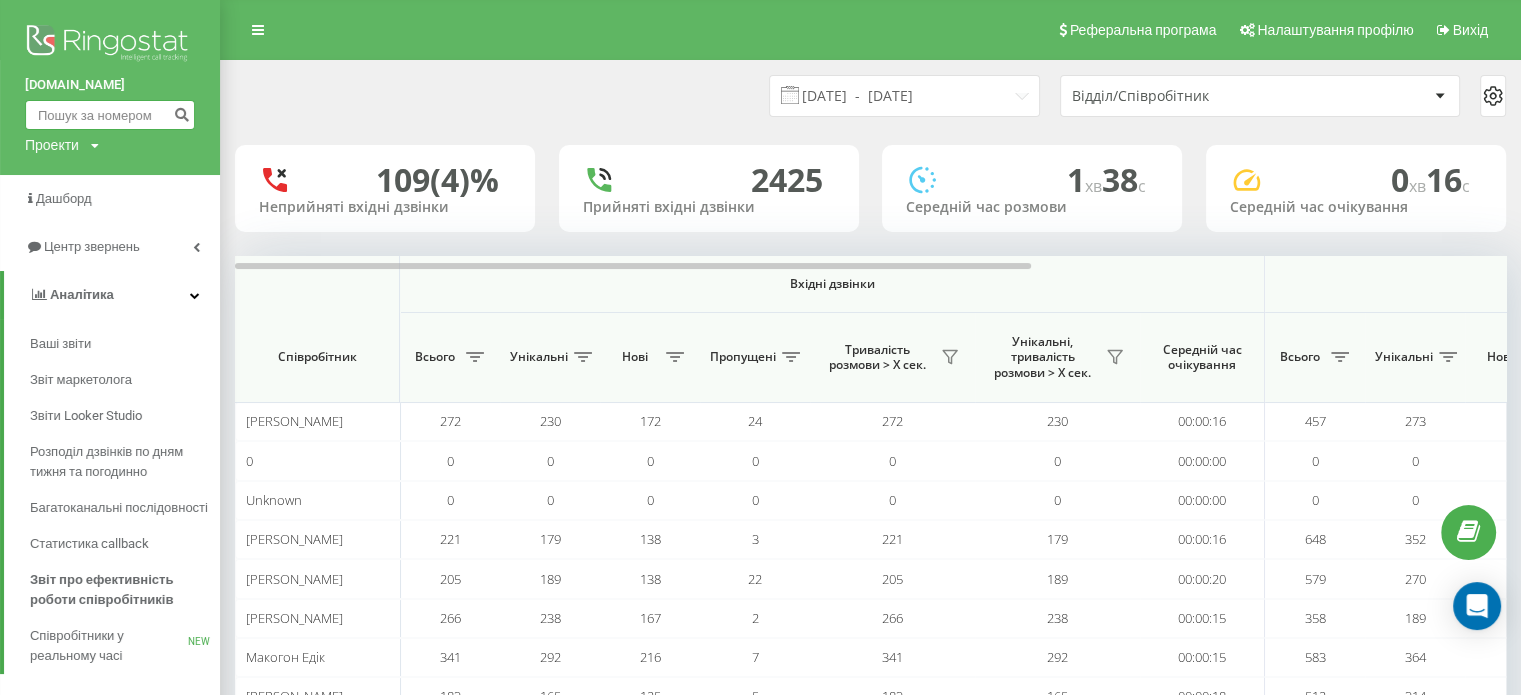 click at bounding box center (110, 115) 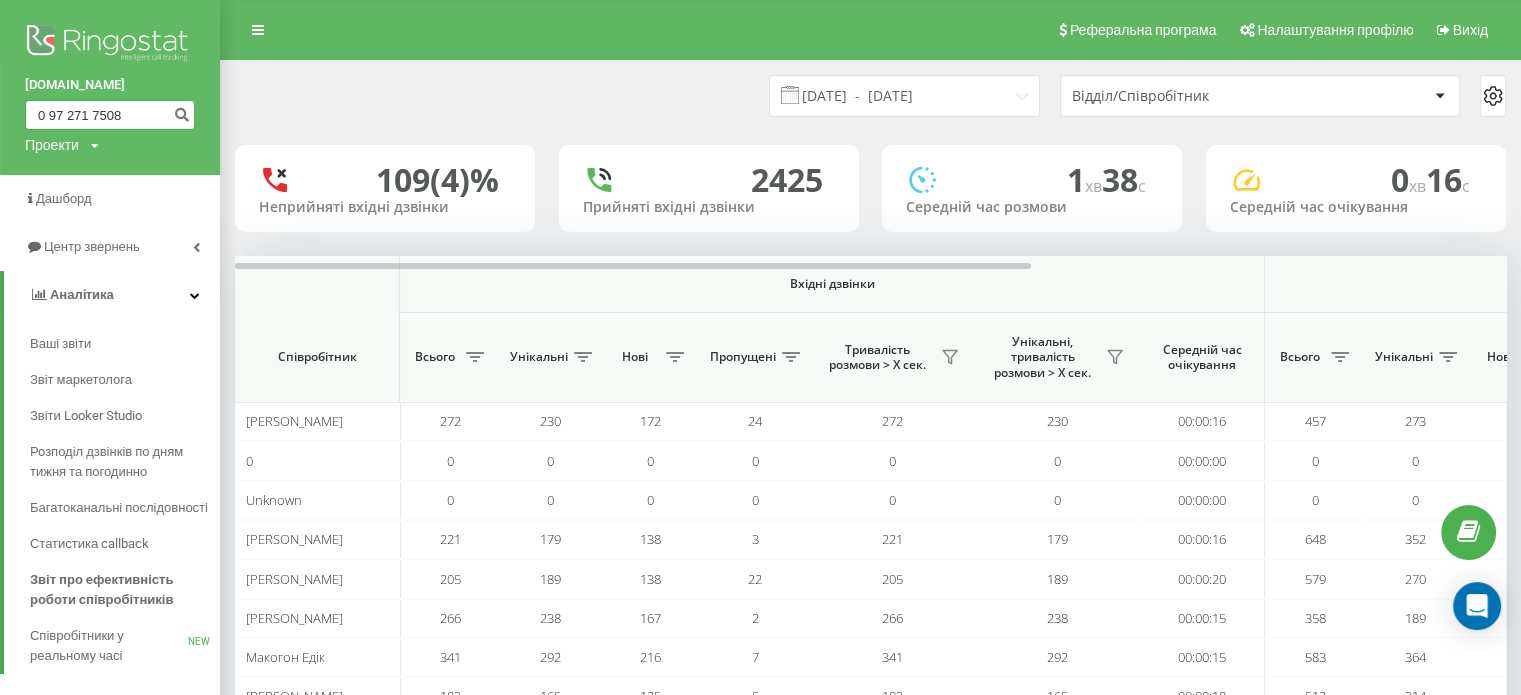 type on "0 97 271 7508" 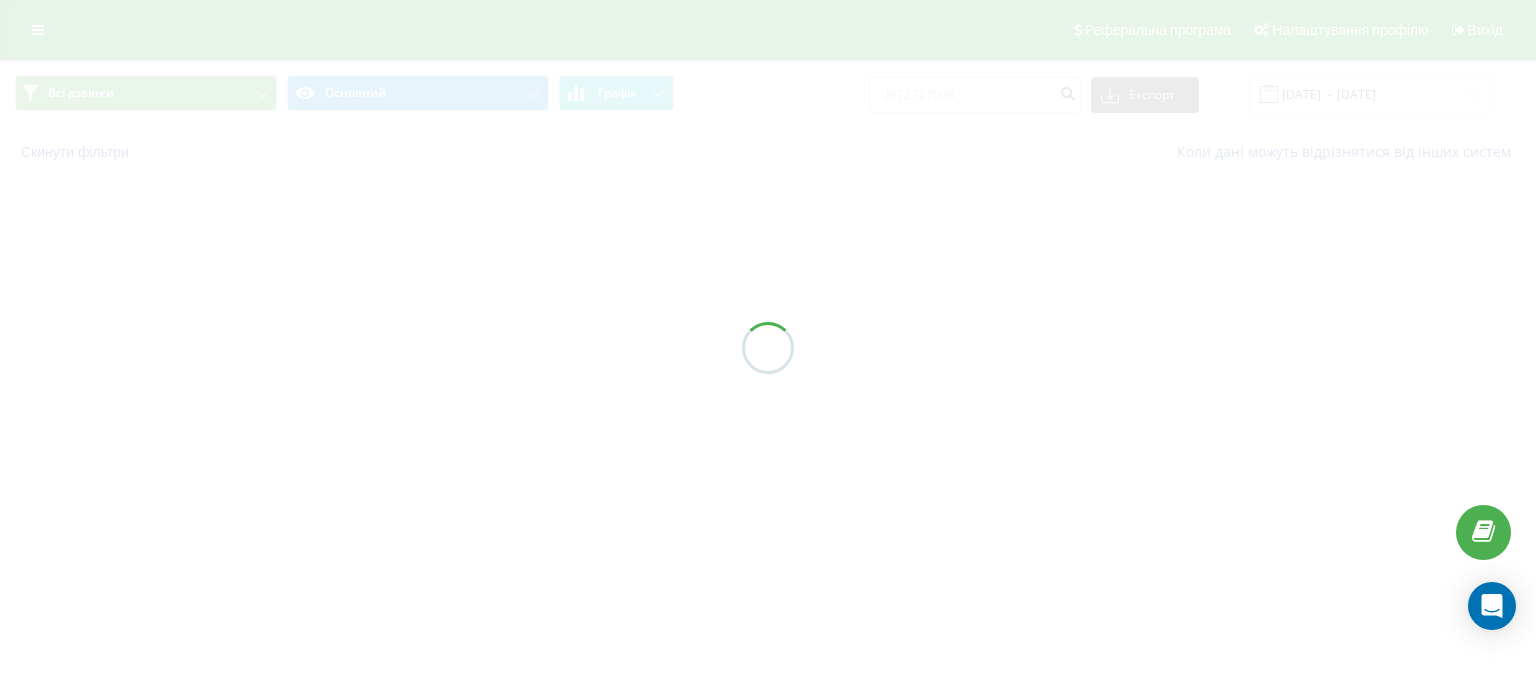 scroll, scrollTop: 0, scrollLeft: 0, axis: both 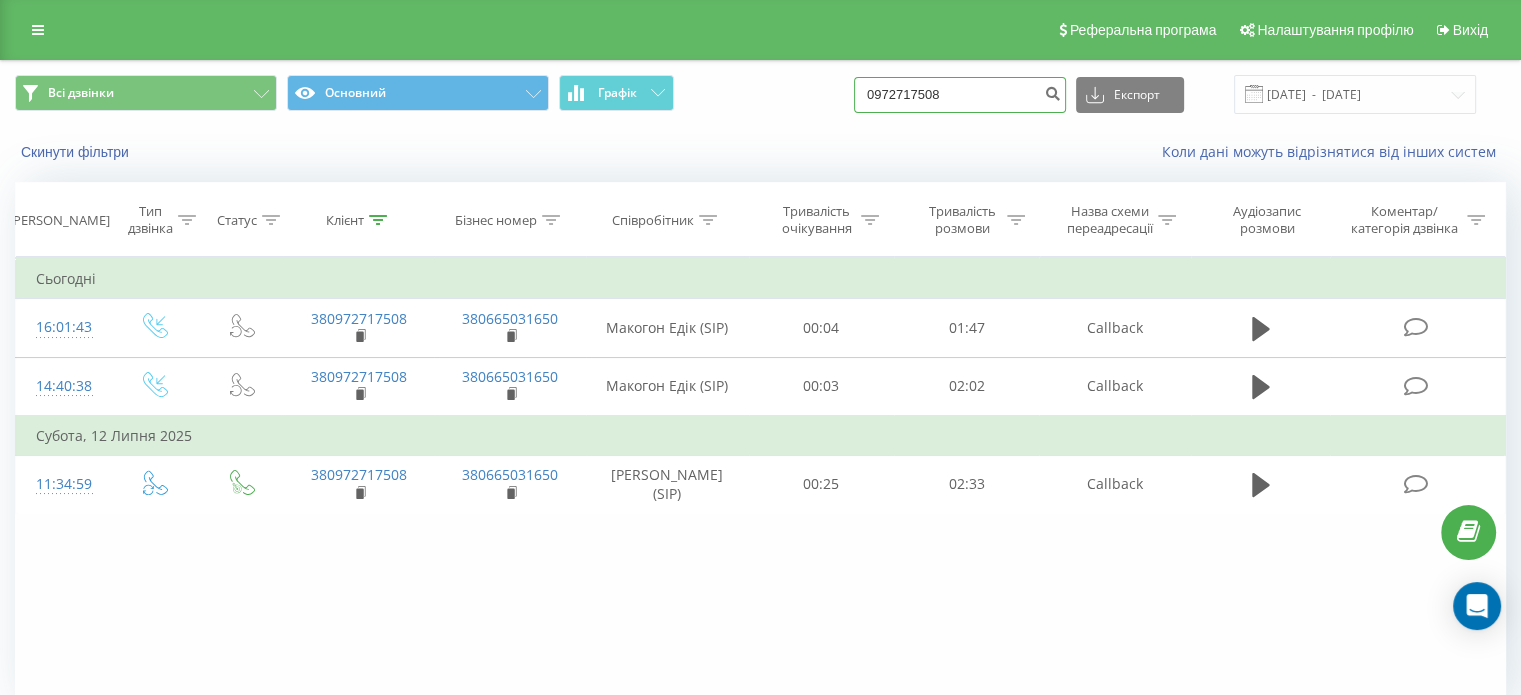 click on "0972717508" at bounding box center [960, 95] 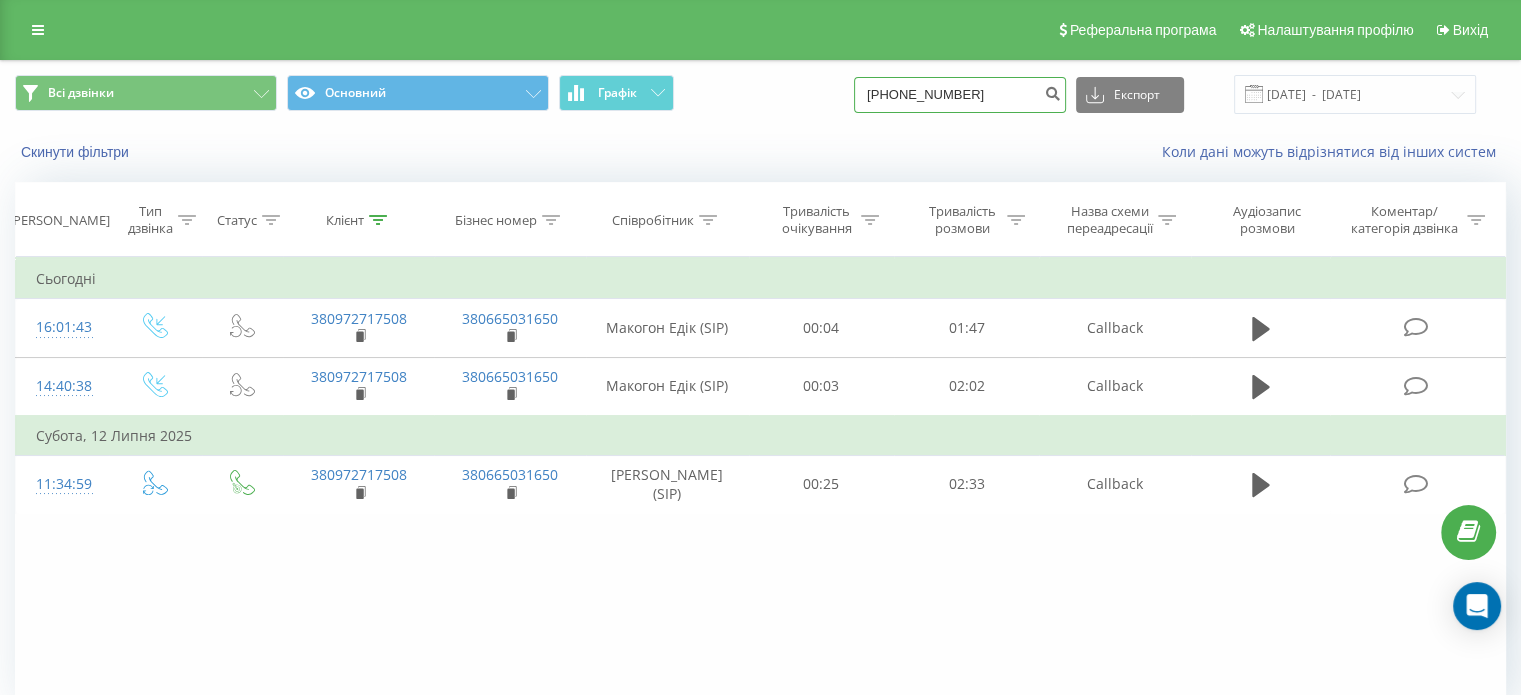 paste 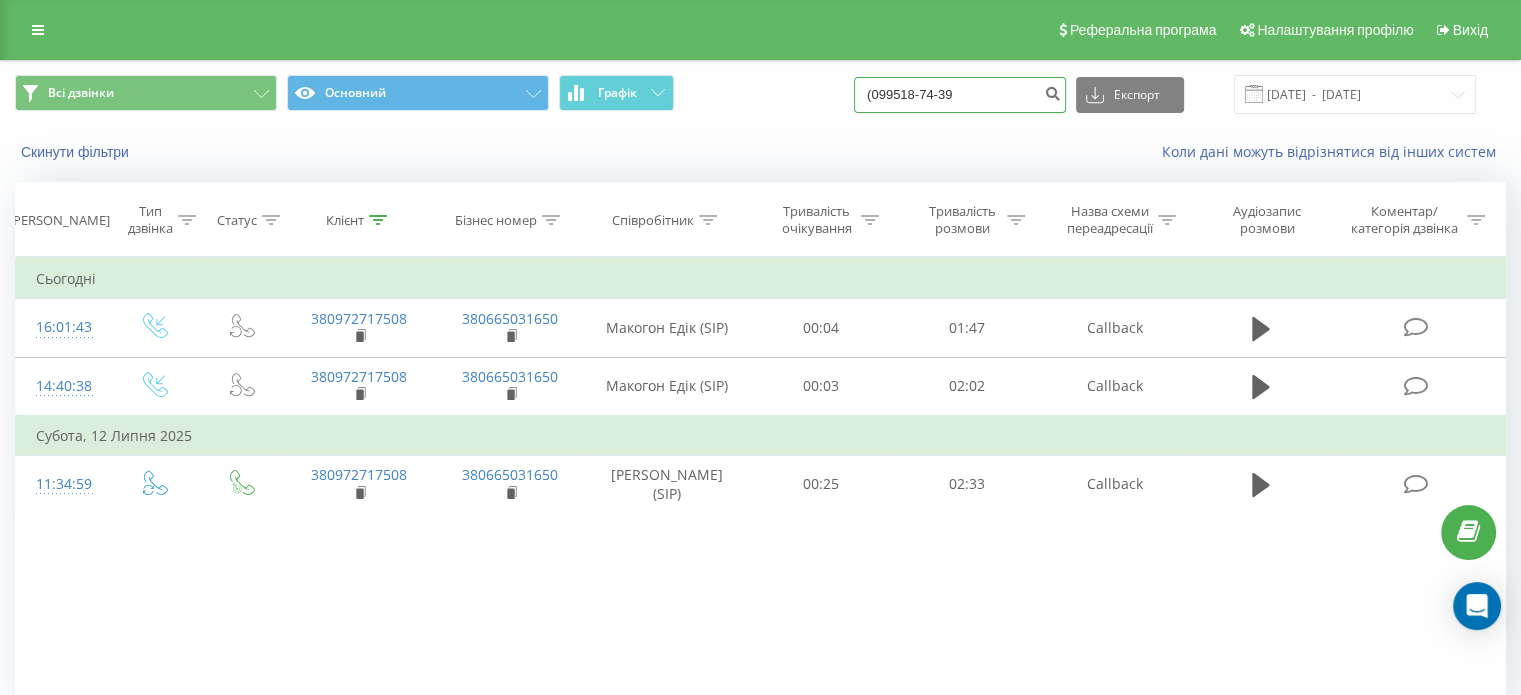 click on "(099518-74-39" at bounding box center [960, 95] 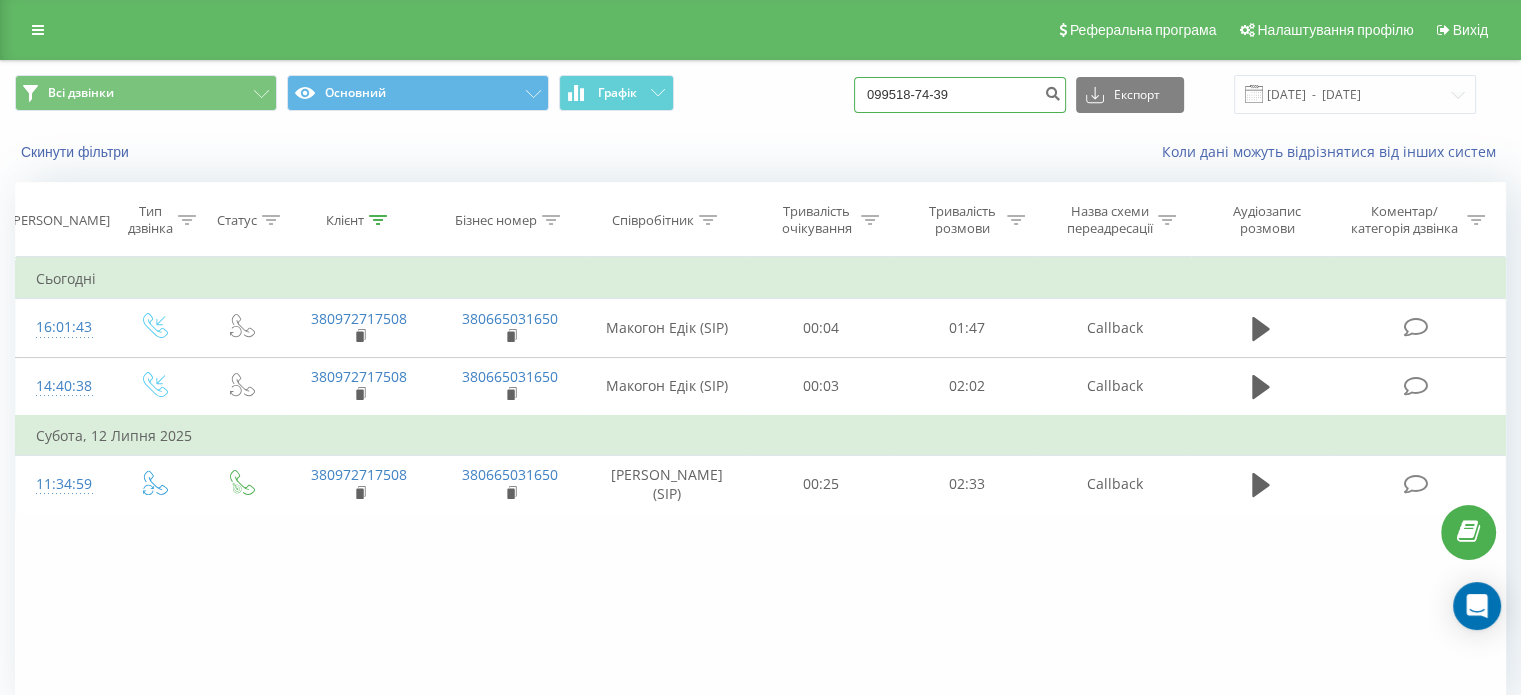 click on "099518-74-39" at bounding box center (960, 95) 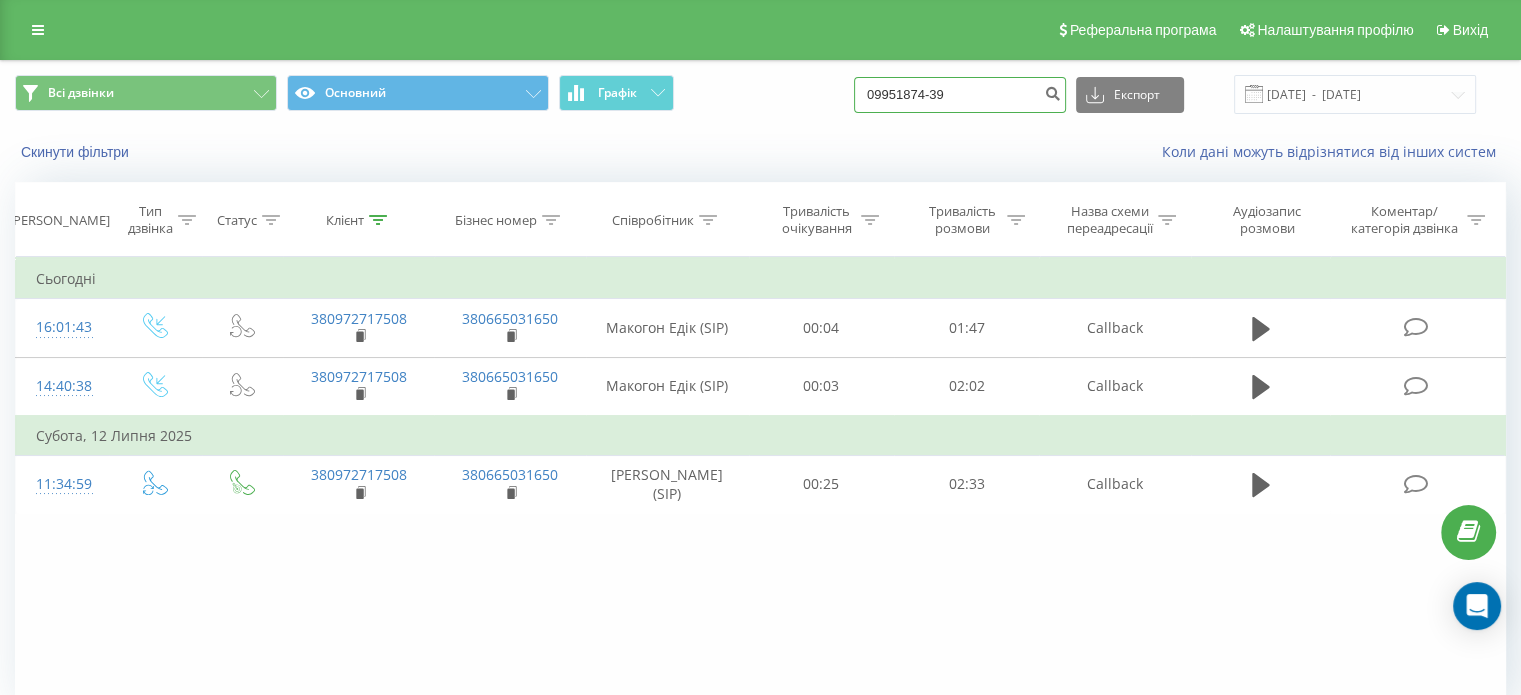click on "09951874-39" at bounding box center (960, 95) 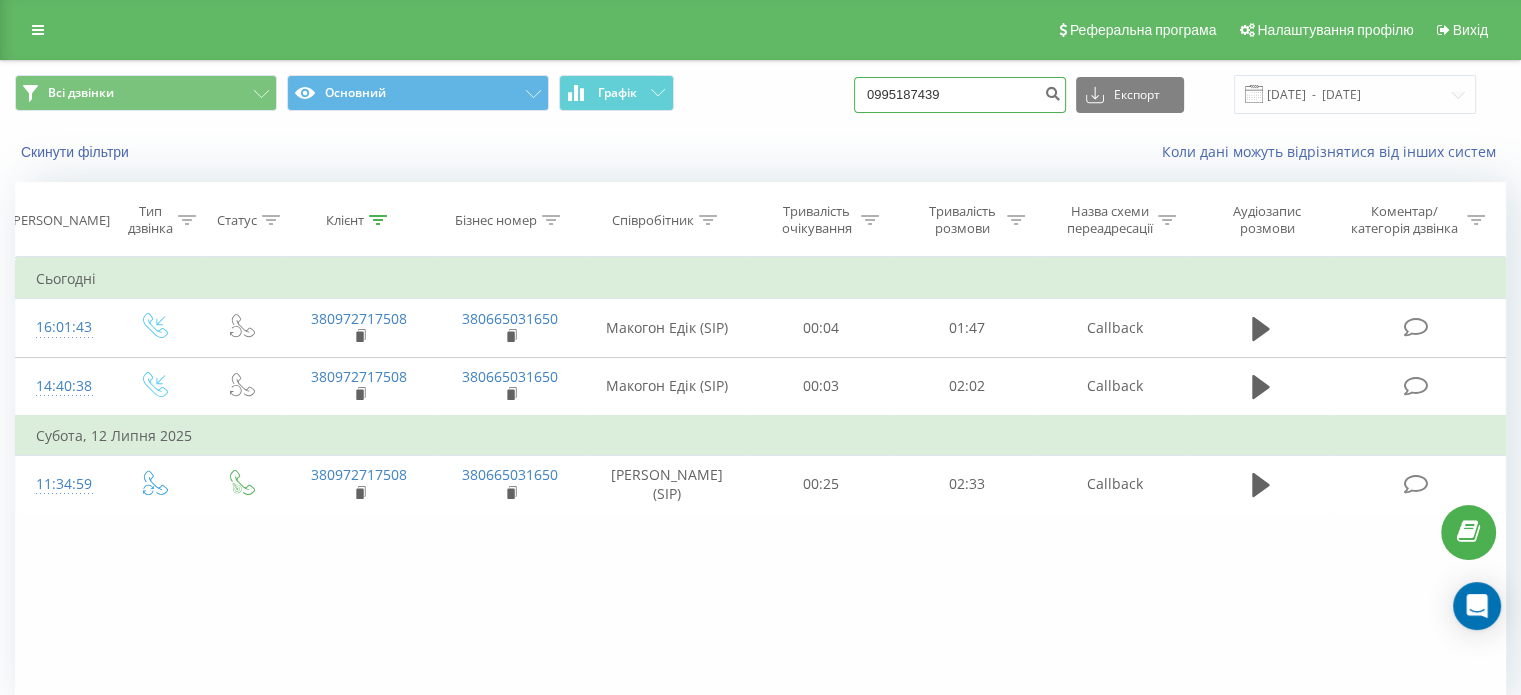 click on "0995187439" at bounding box center [960, 95] 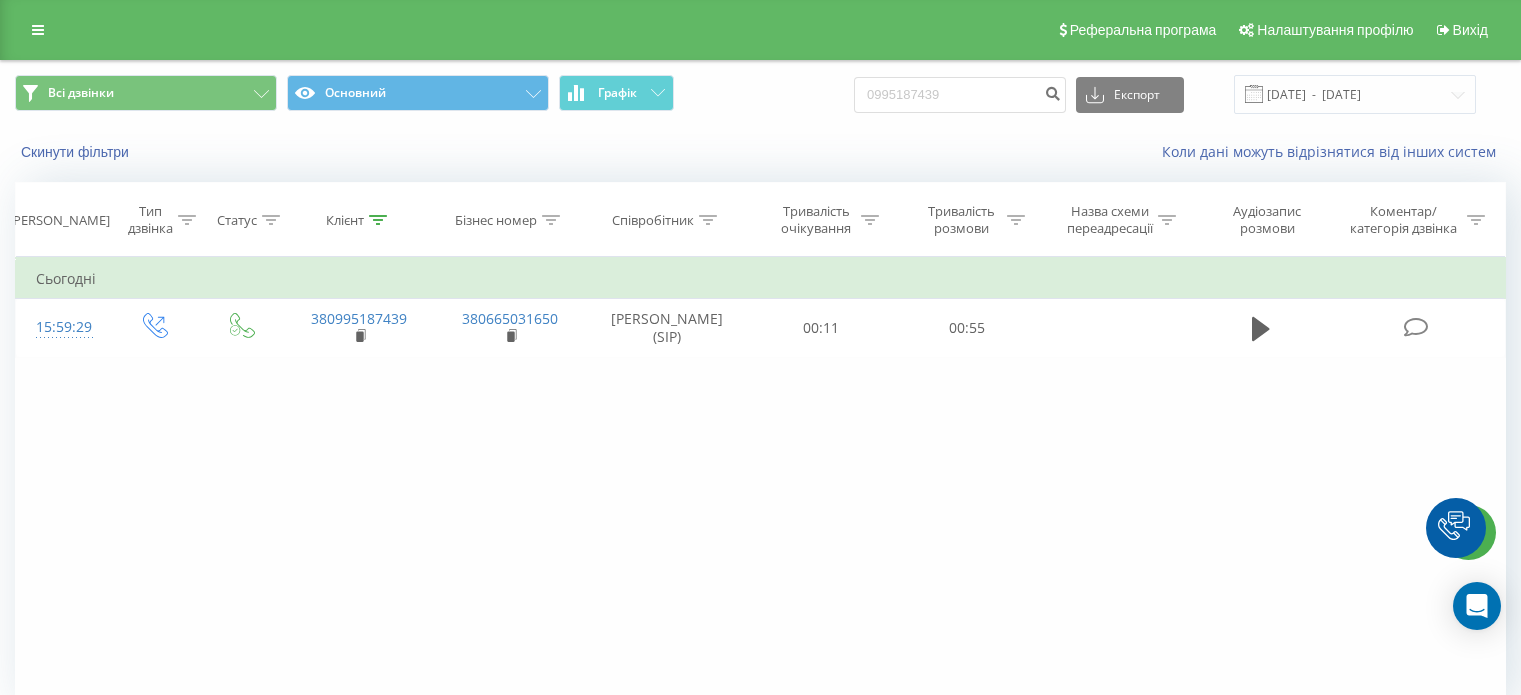 scroll, scrollTop: 0, scrollLeft: 0, axis: both 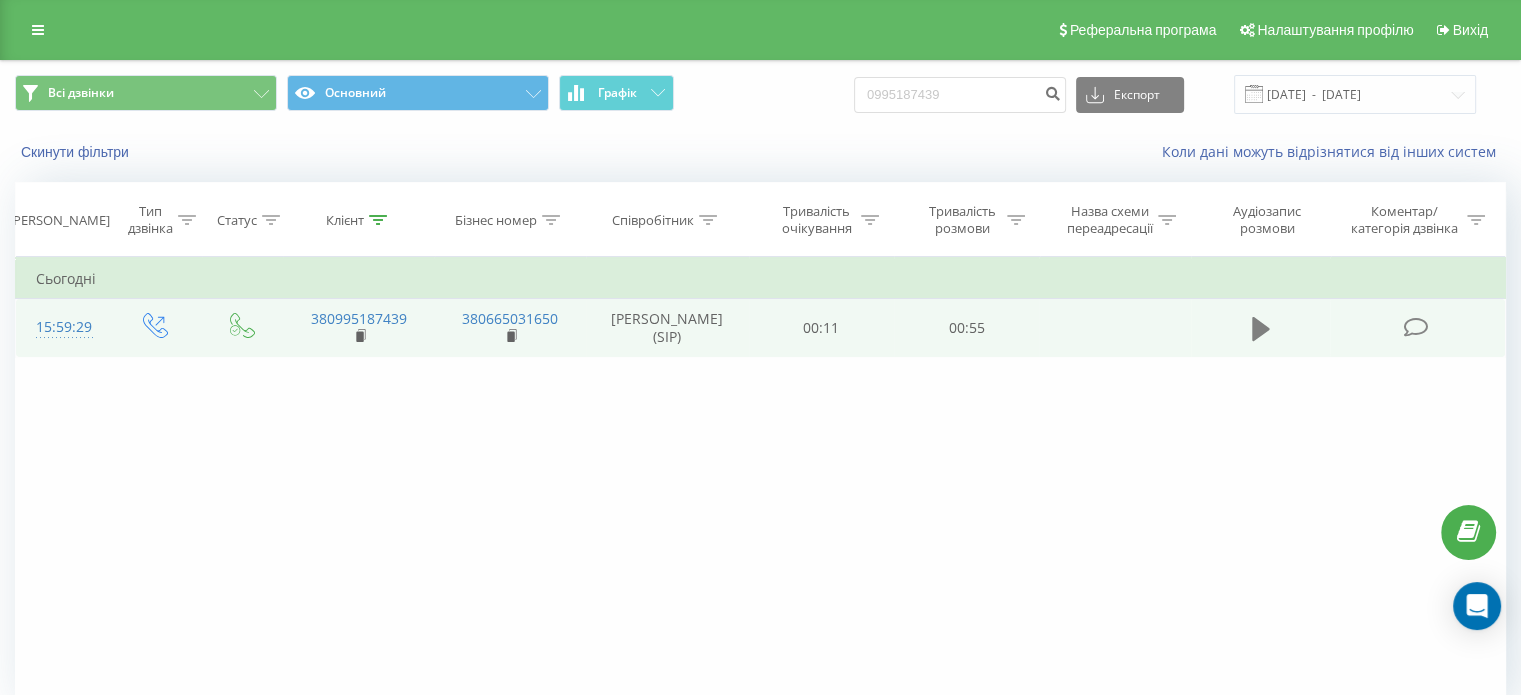 click 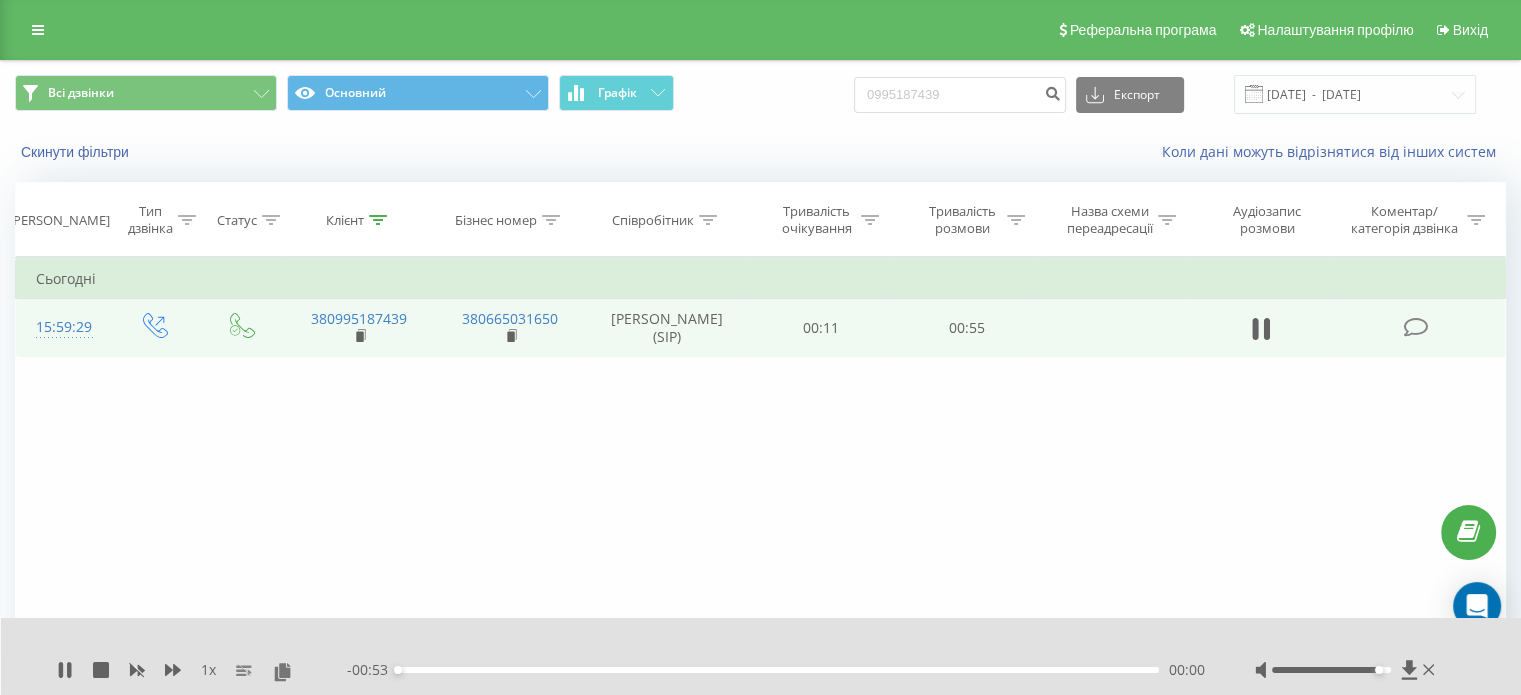 click on "- 00:53 00:00   00:00" at bounding box center [776, 670] 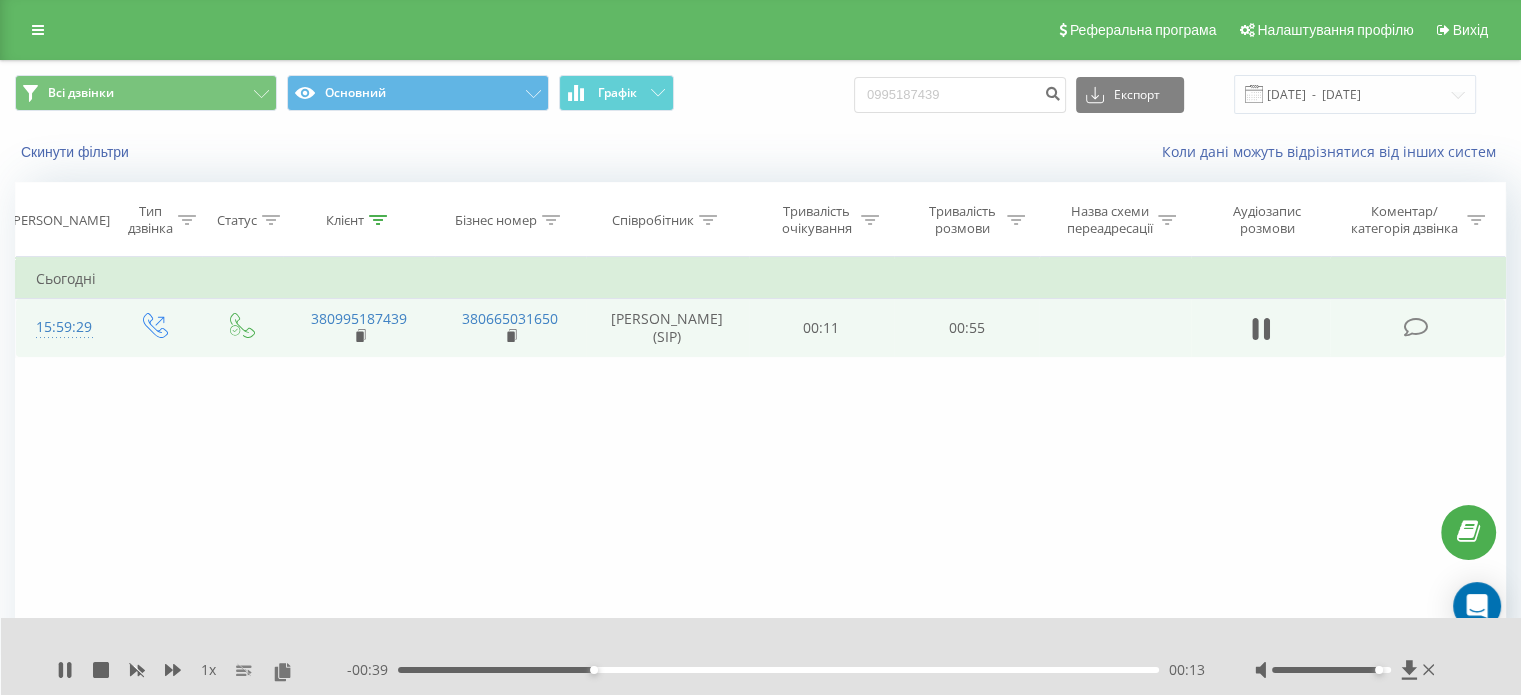 click on "00:13" at bounding box center (778, 670) 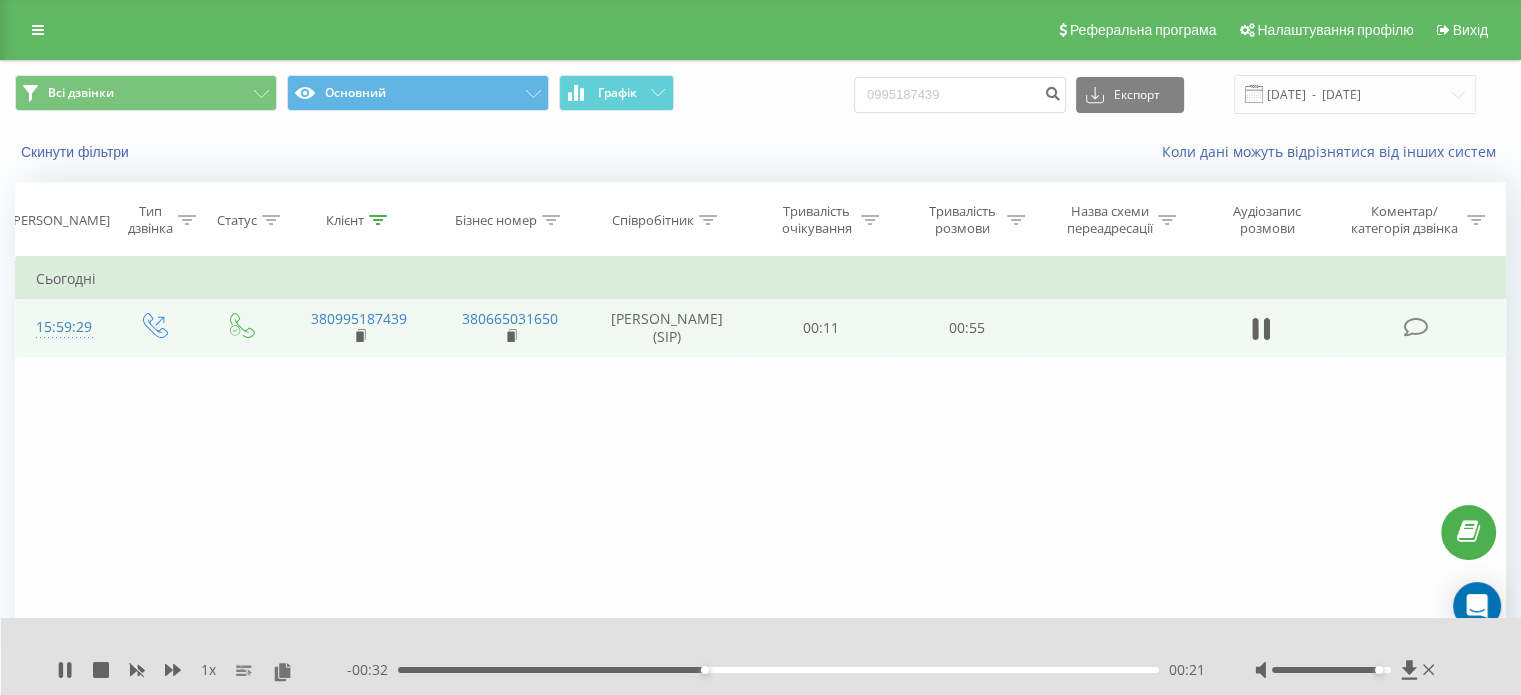 click on "00:21" at bounding box center (778, 670) 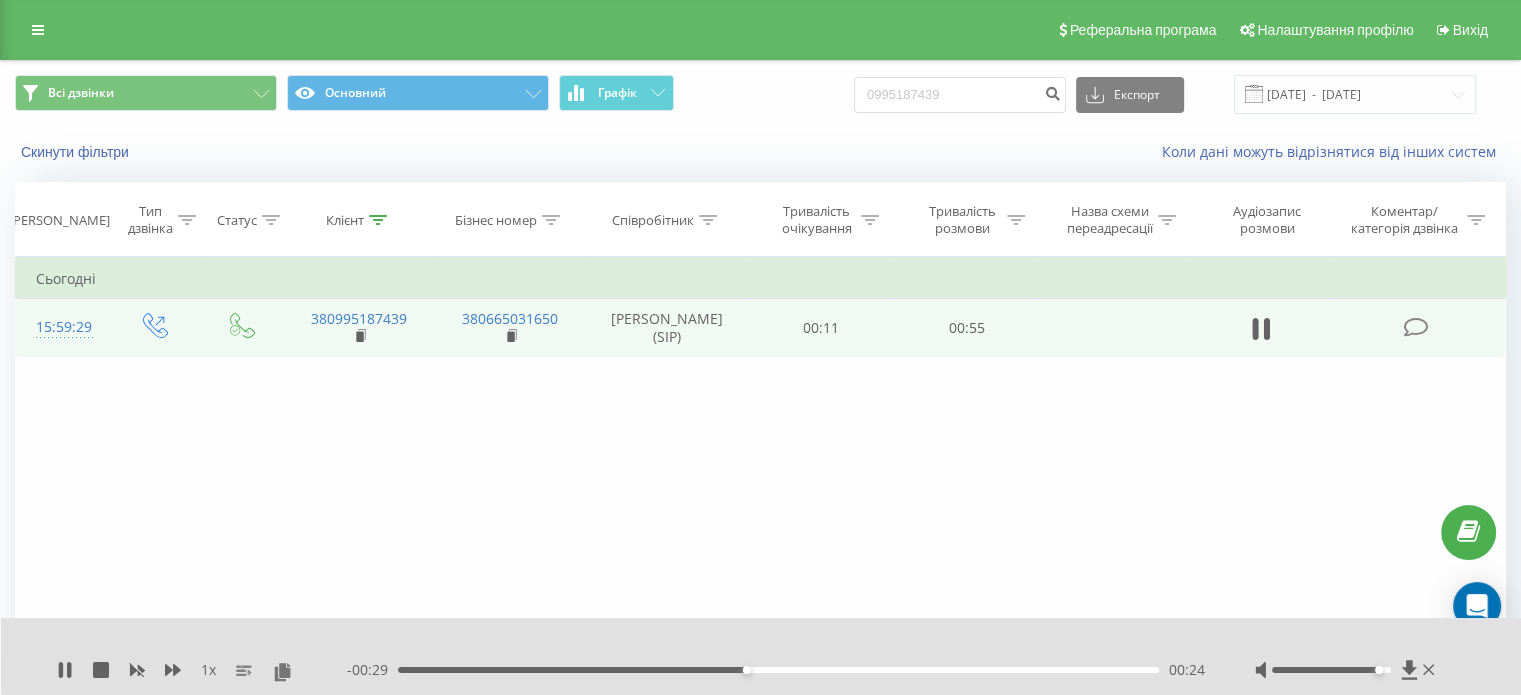 click on "00:24" at bounding box center (778, 670) 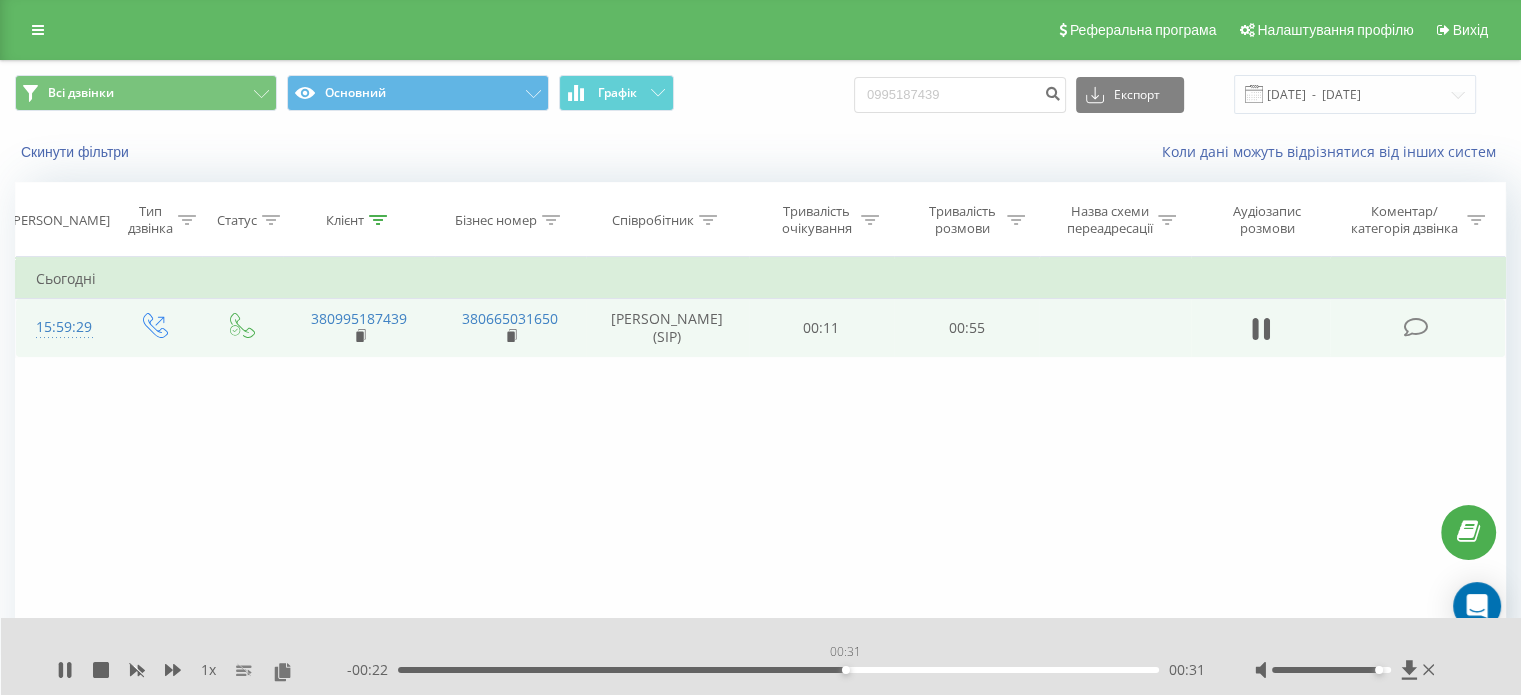click on "00:31" at bounding box center [778, 670] 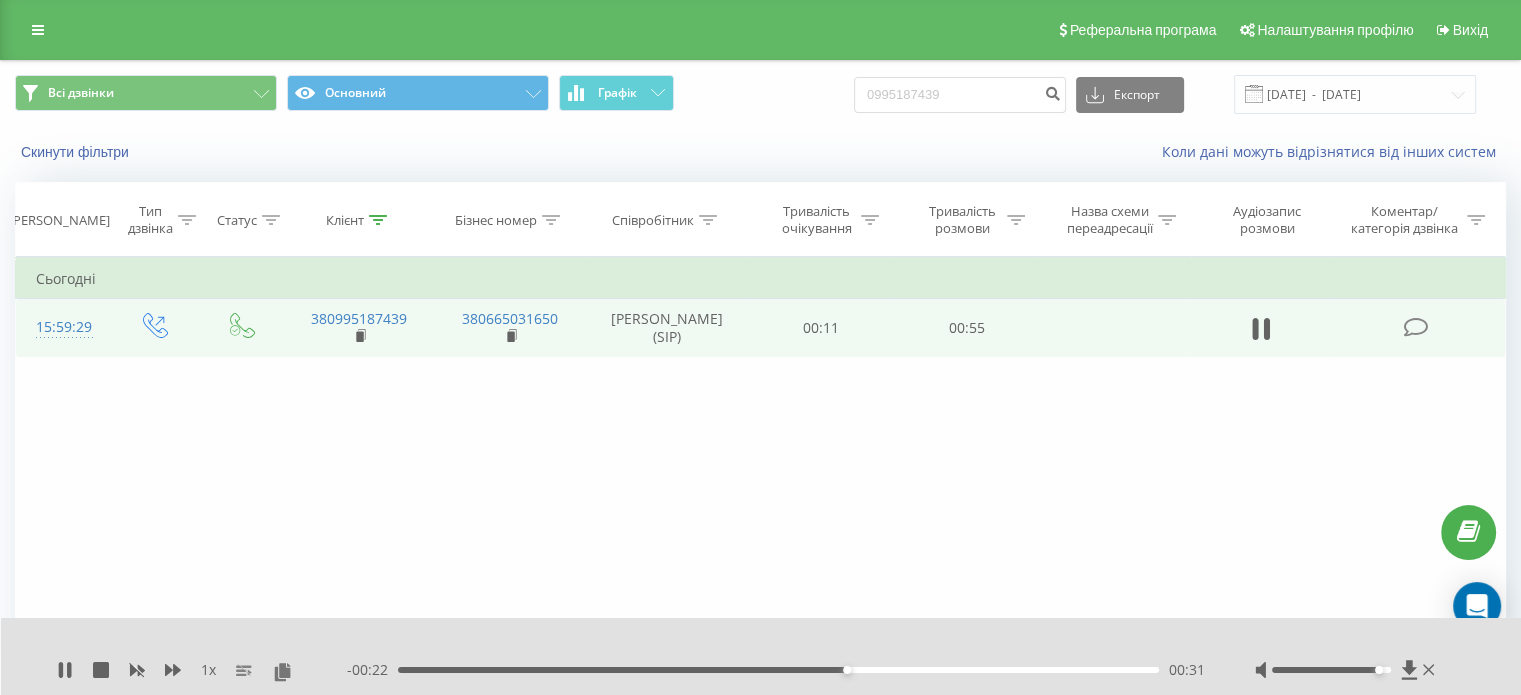 click on "00:31" at bounding box center (778, 670) 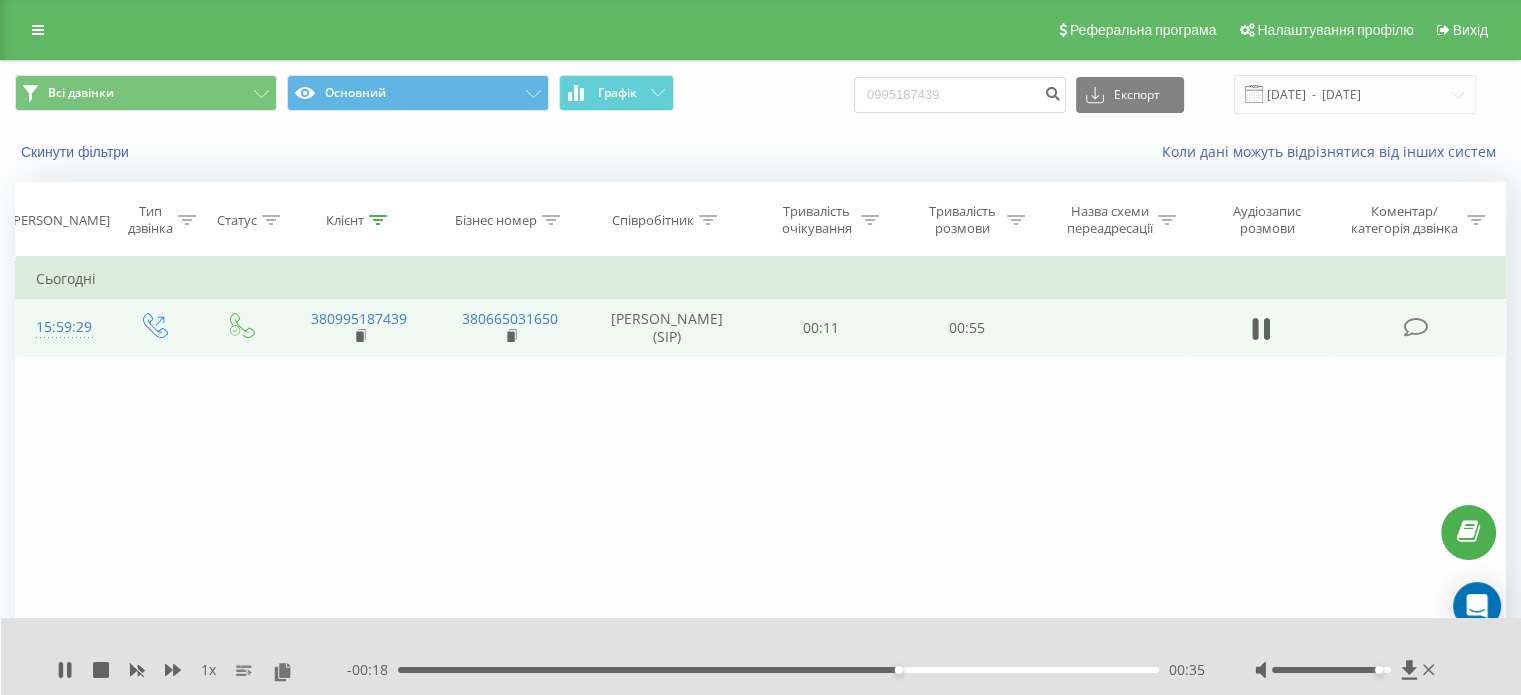 click on "- 00:18 00:35   00:35" at bounding box center (776, 670) 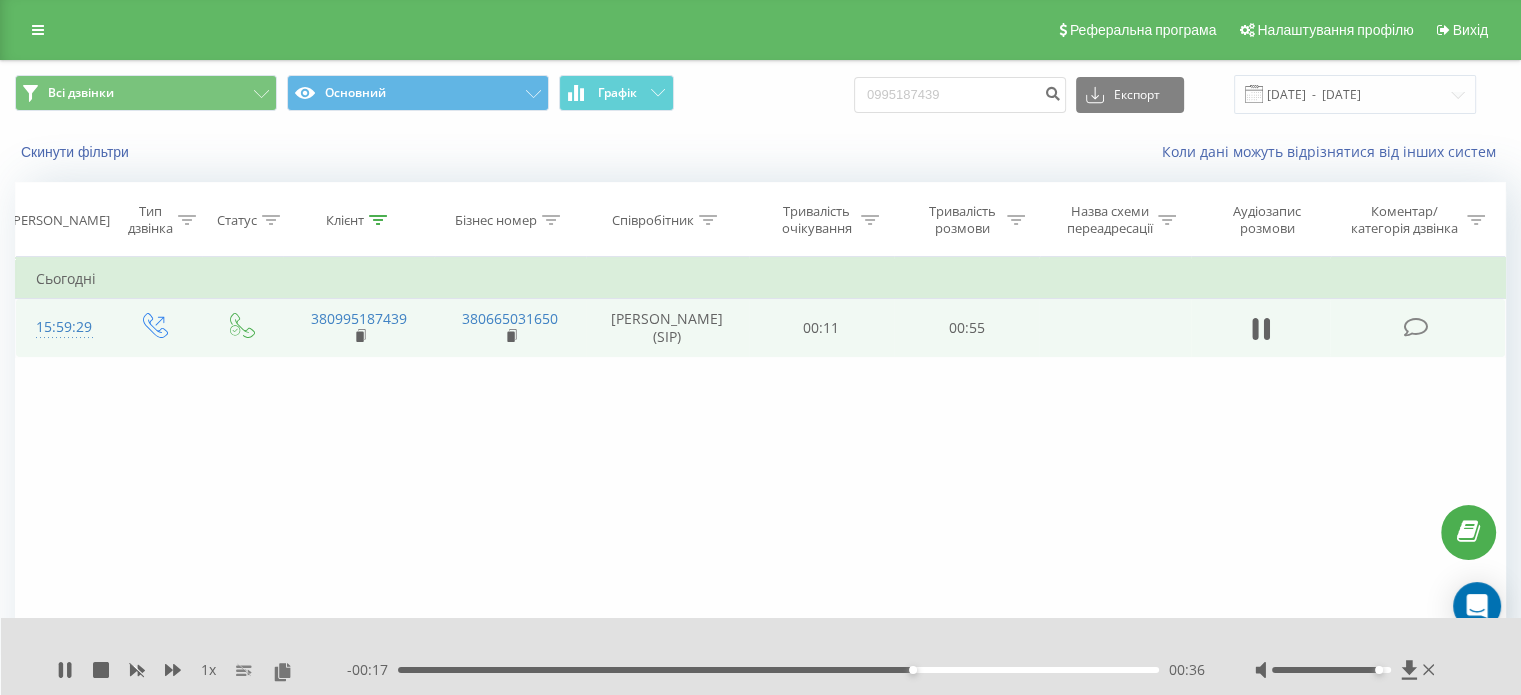 click on "00:36" at bounding box center (778, 670) 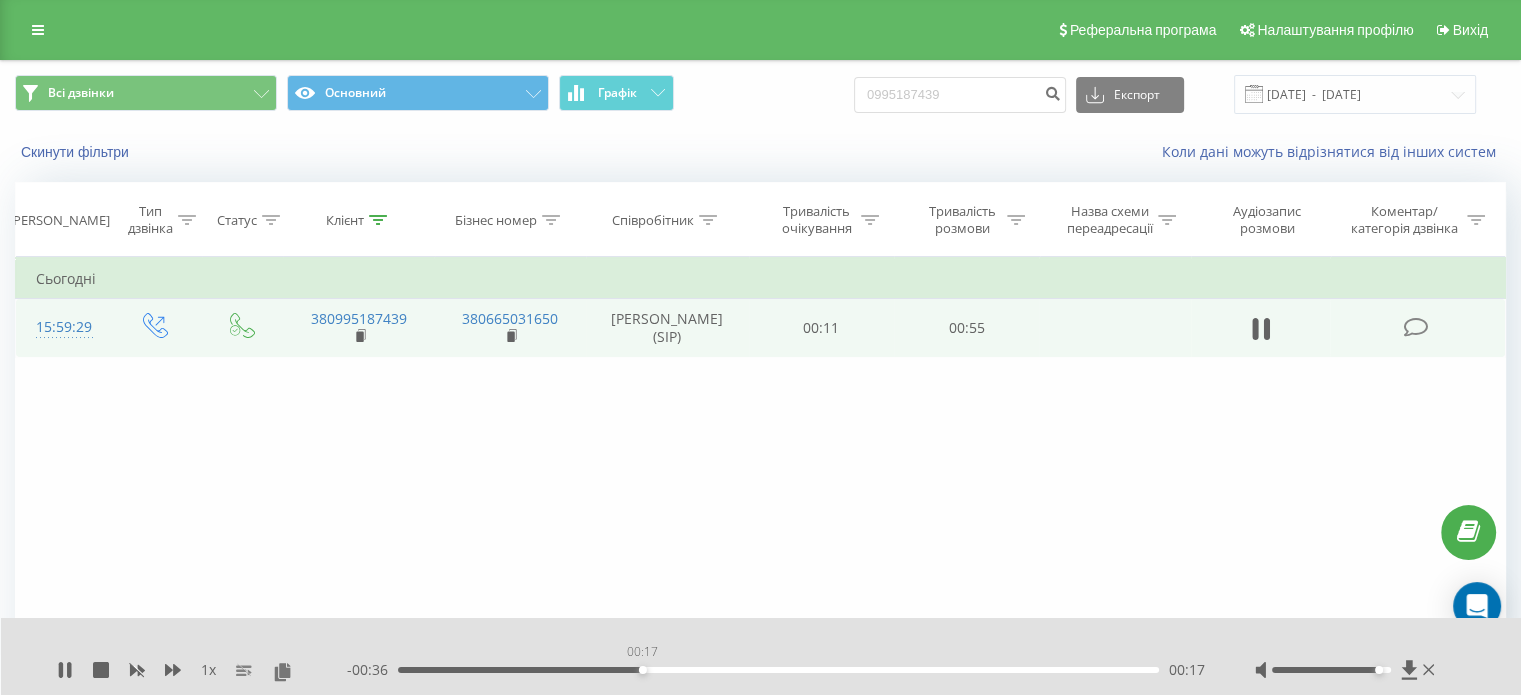 click on "00:17" at bounding box center [778, 670] 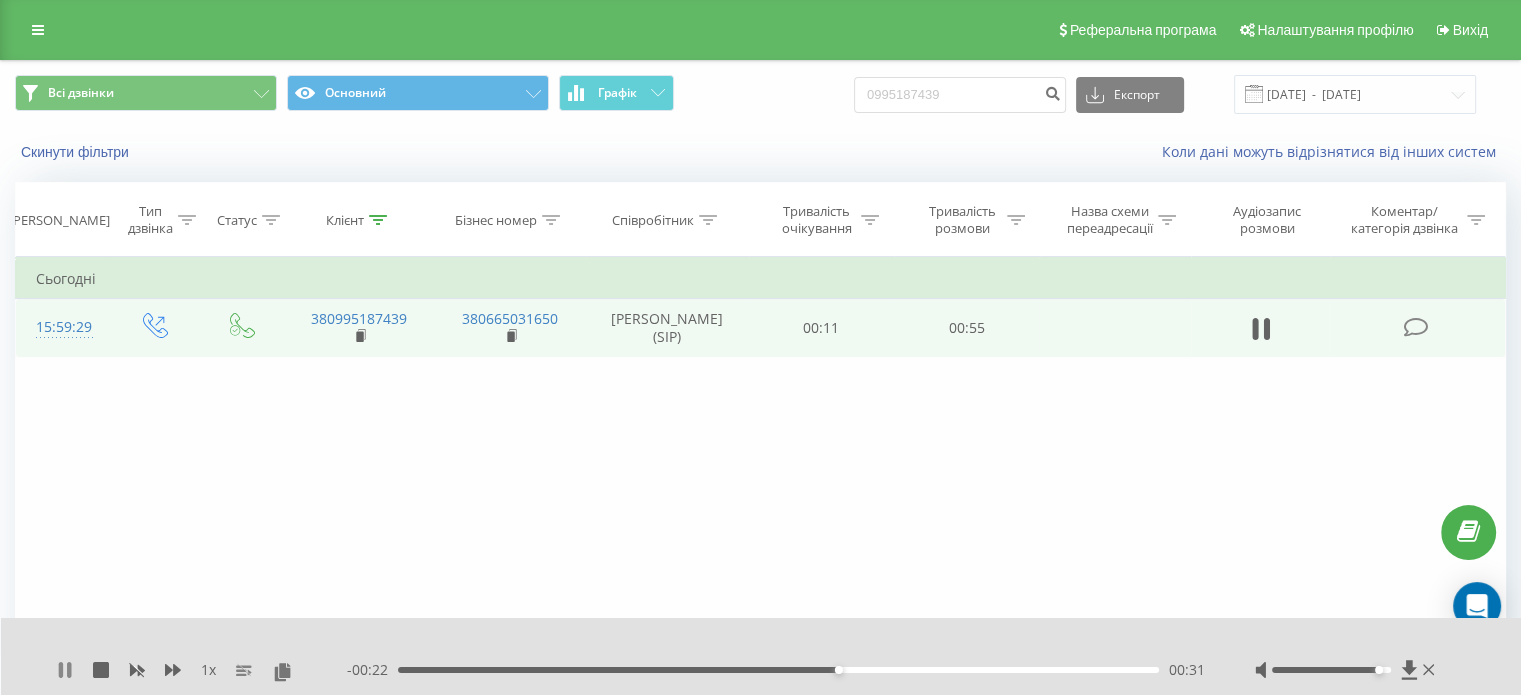 click 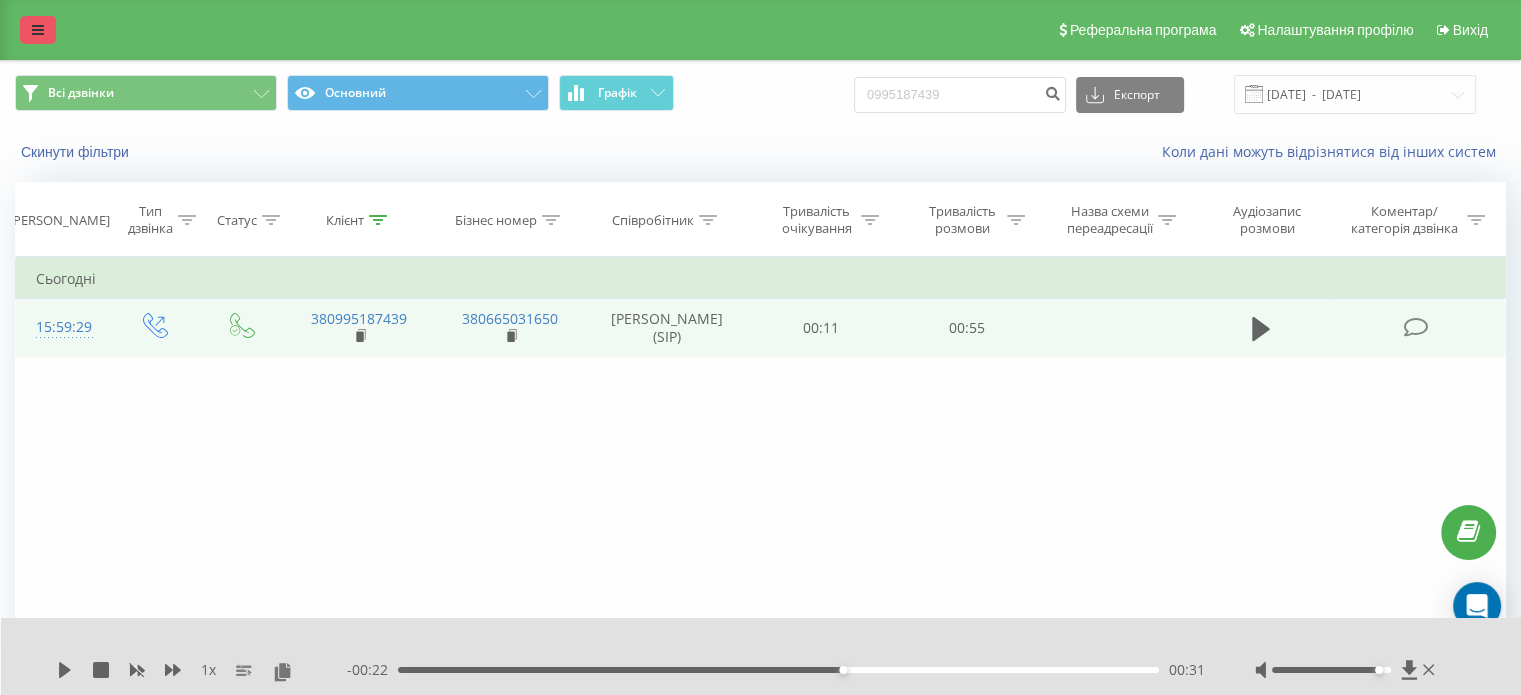 click at bounding box center (38, 30) 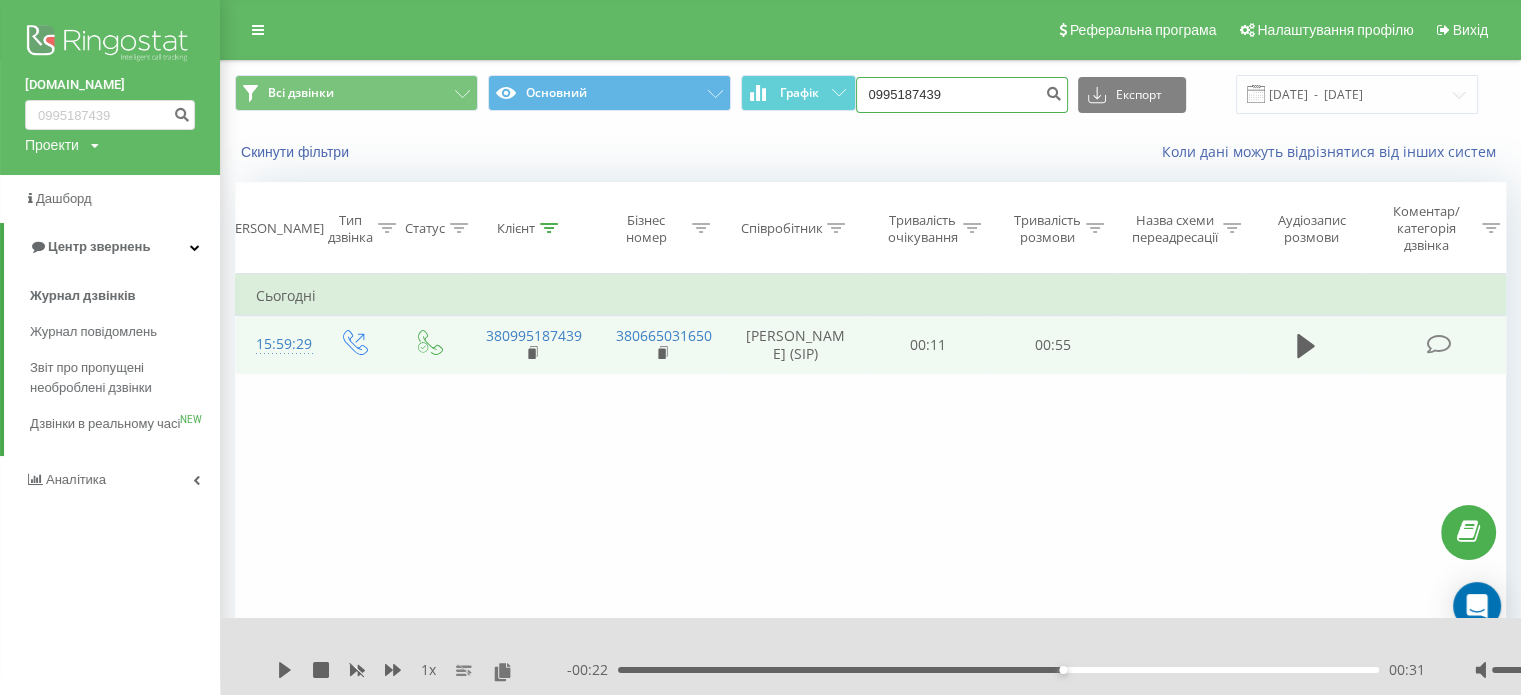 click on "0995187439" at bounding box center (962, 95) 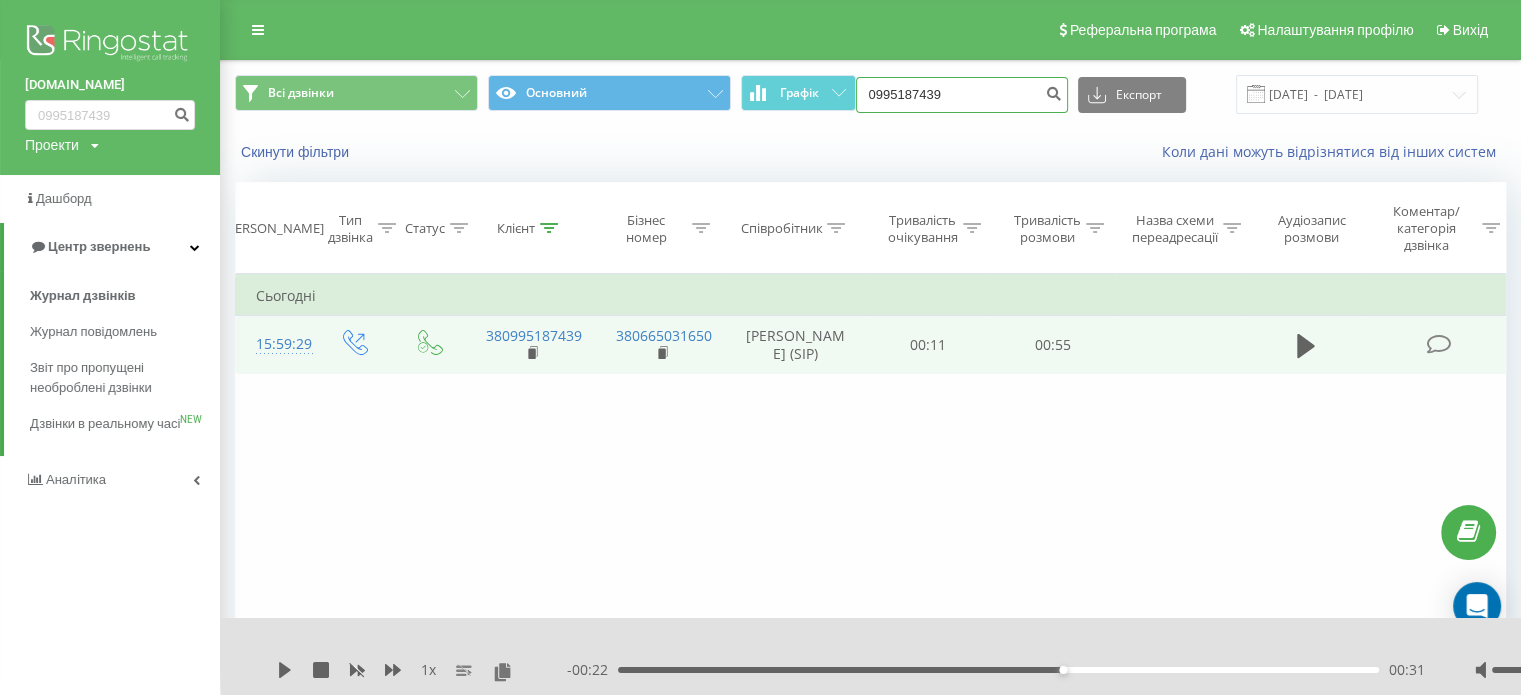 paste on "380997073871" 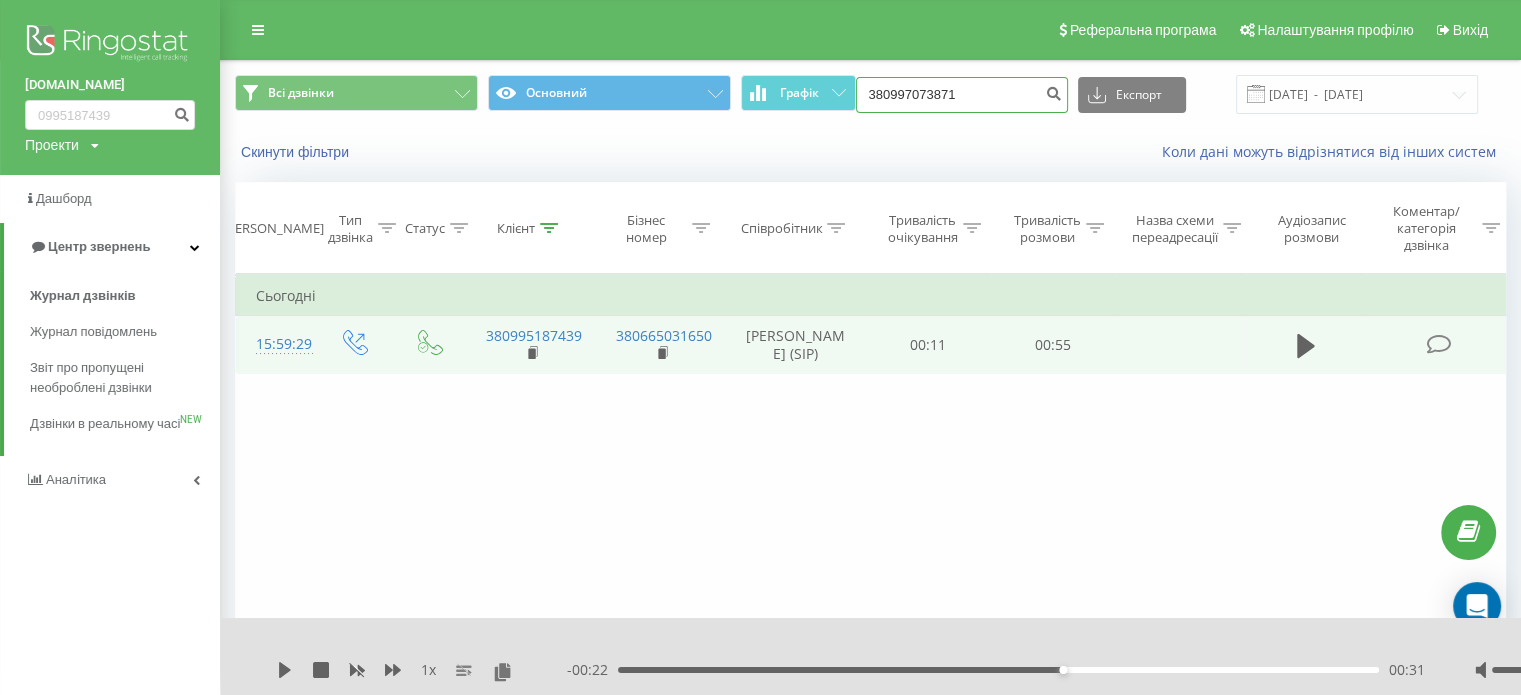 type on "380997073871" 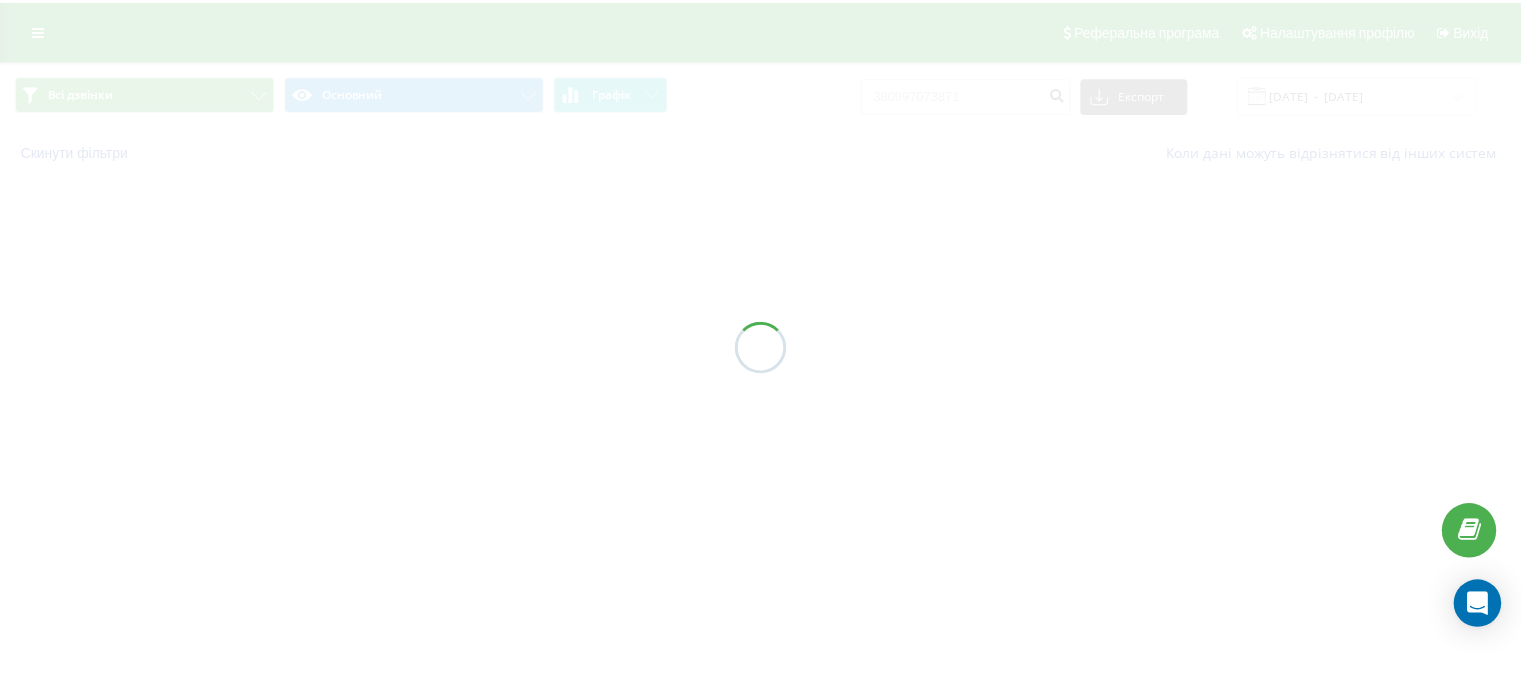 scroll, scrollTop: 0, scrollLeft: 0, axis: both 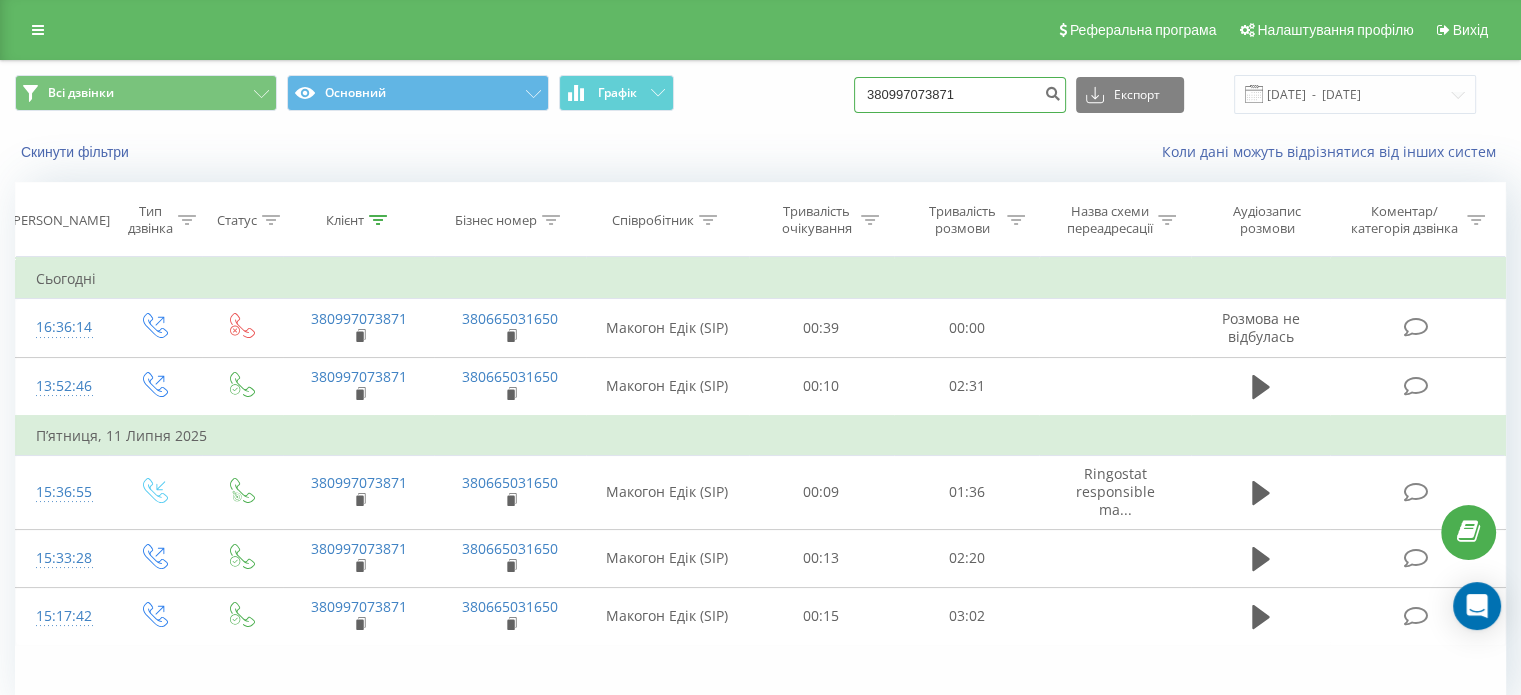 click on "380997073871" at bounding box center [960, 95] 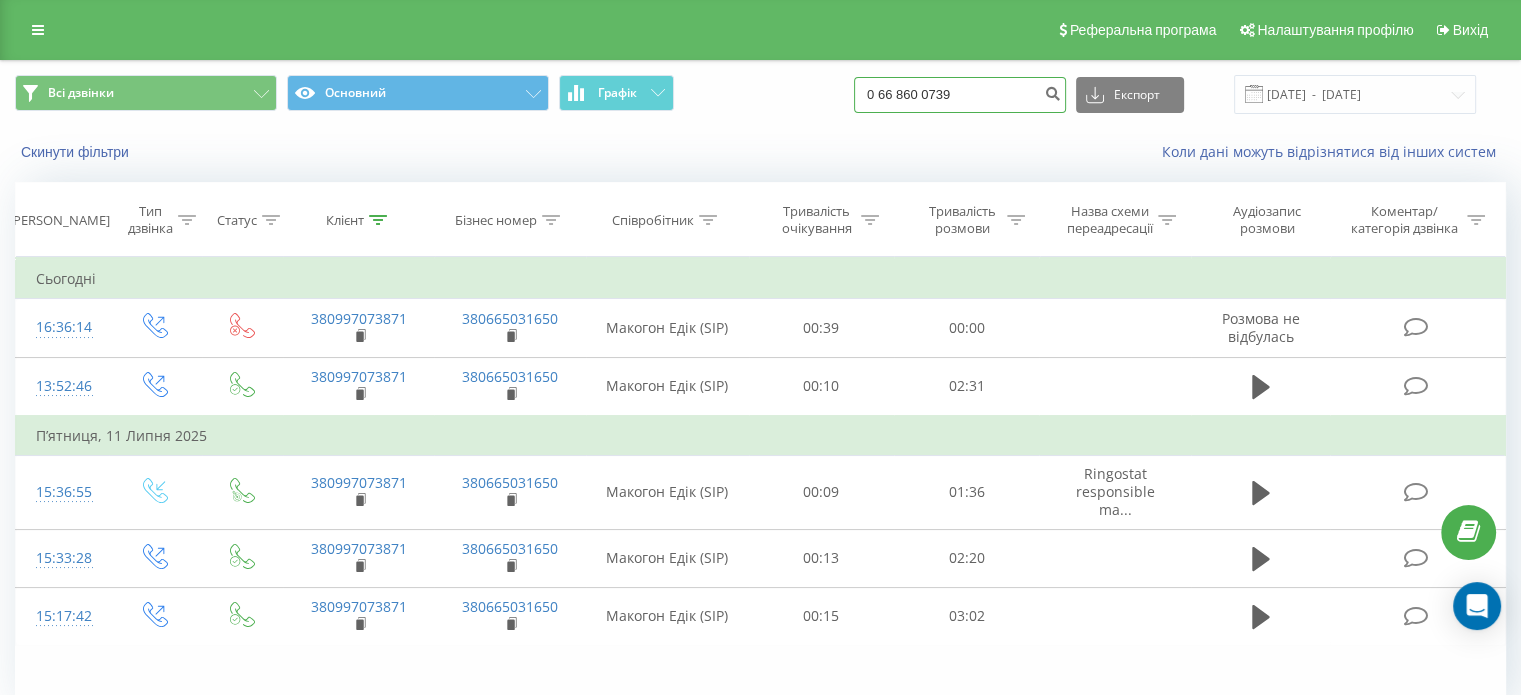 type on "0 66 860 0739" 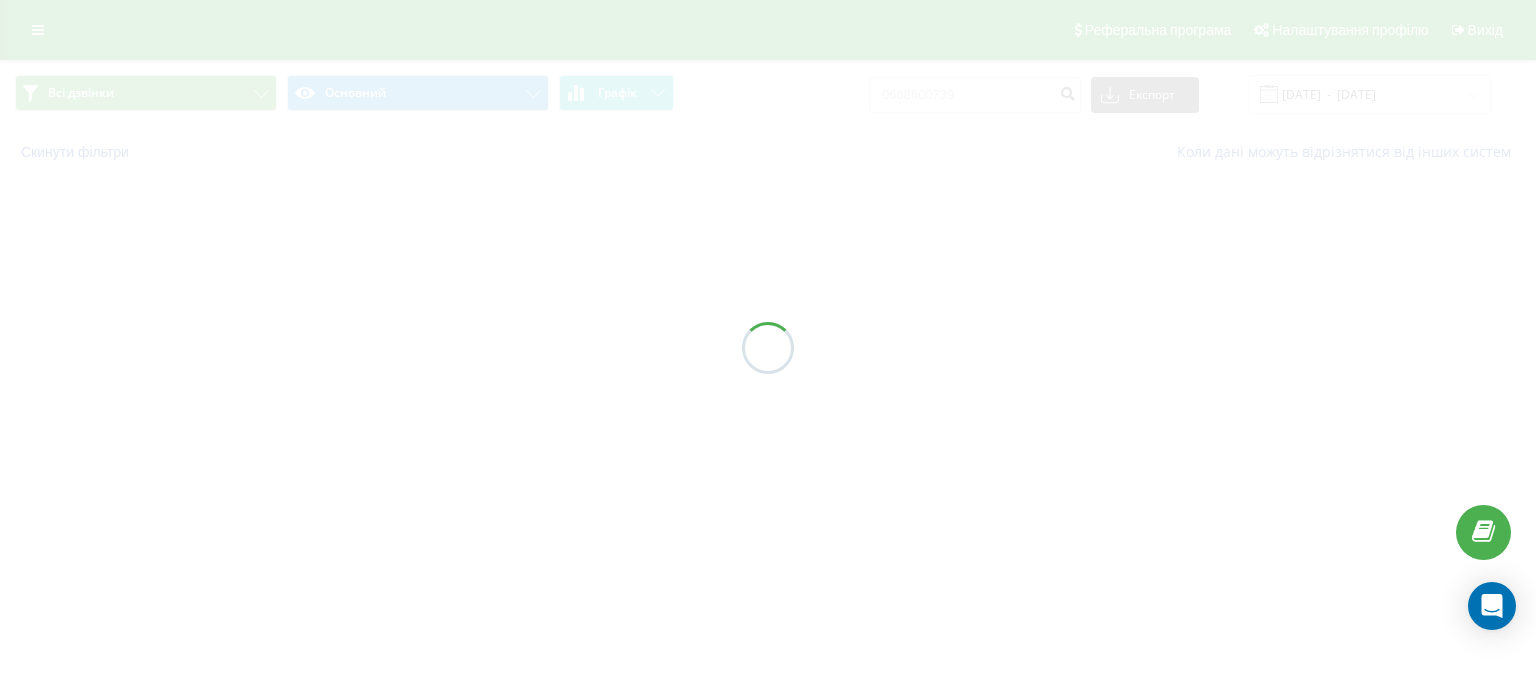 scroll, scrollTop: 0, scrollLeft: 0, axis: both 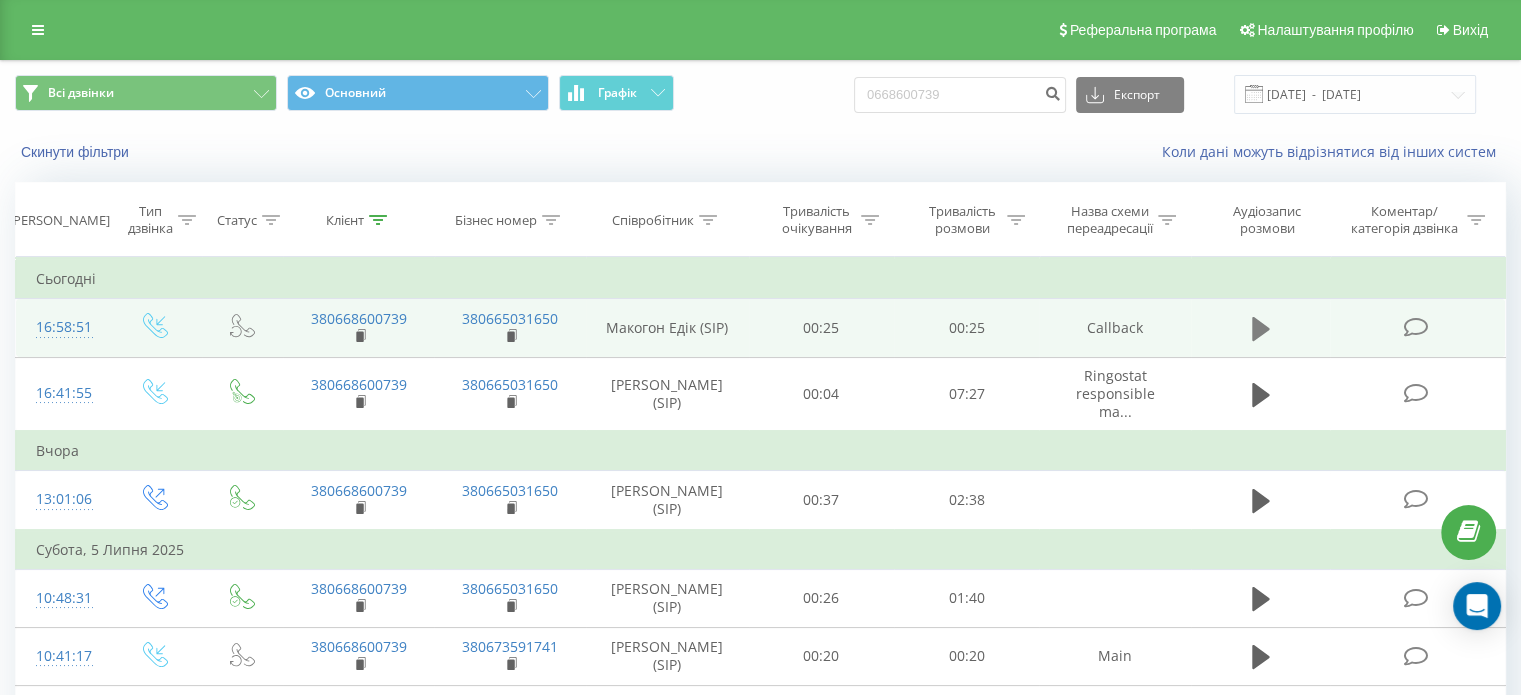 click 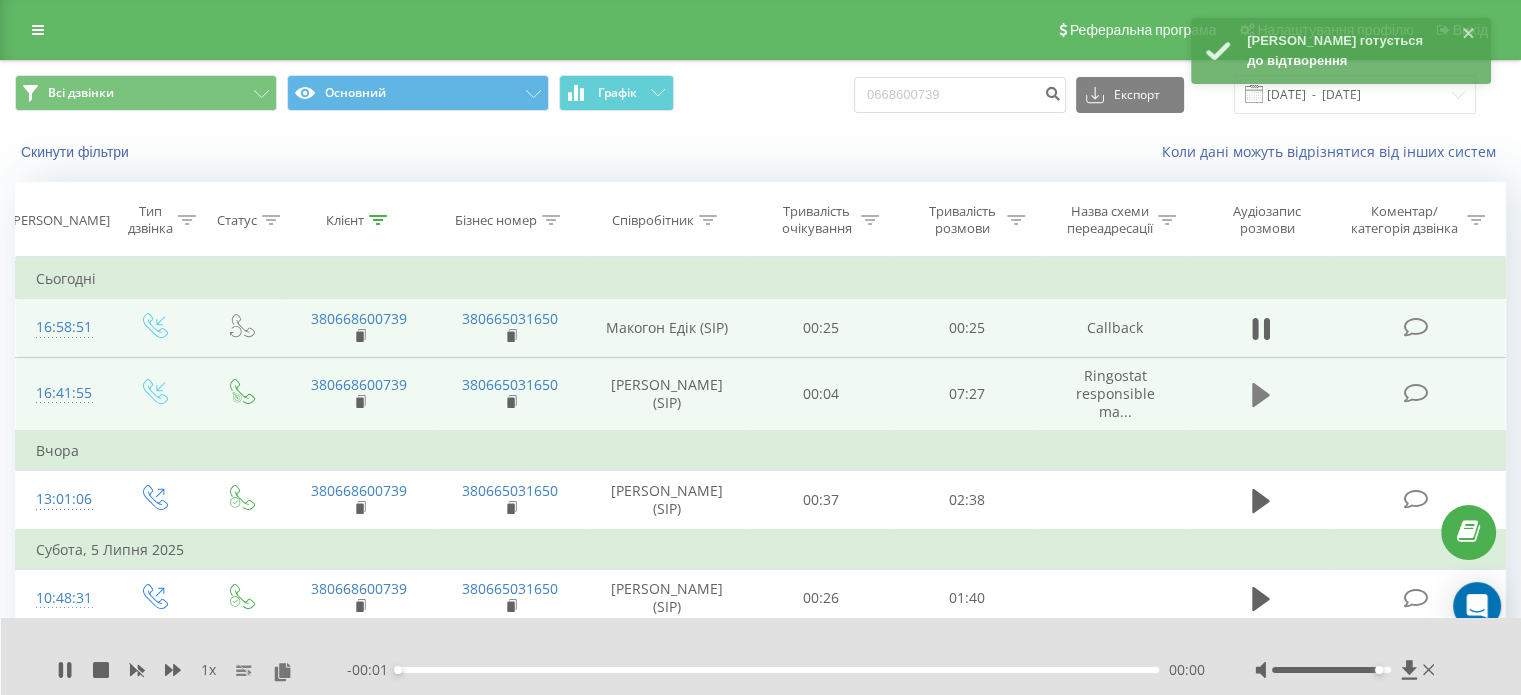 click 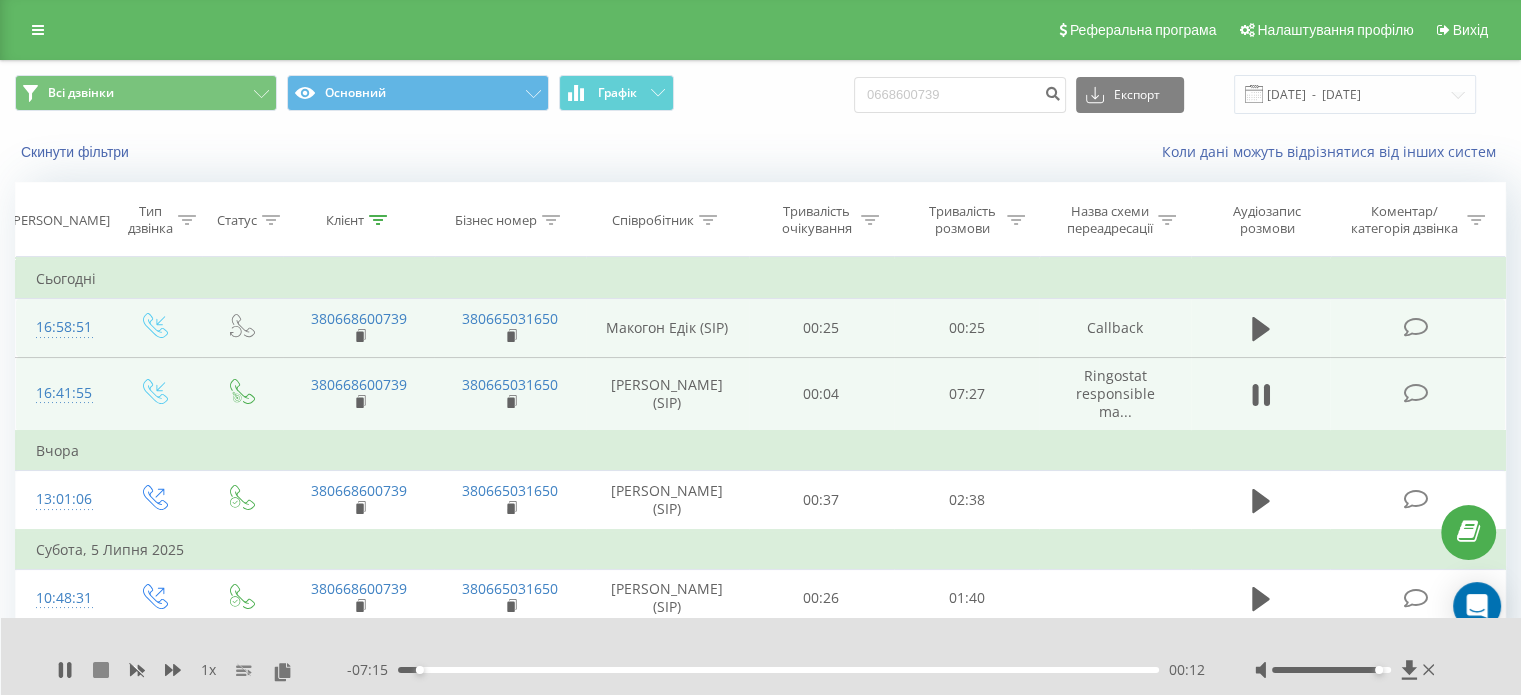 click 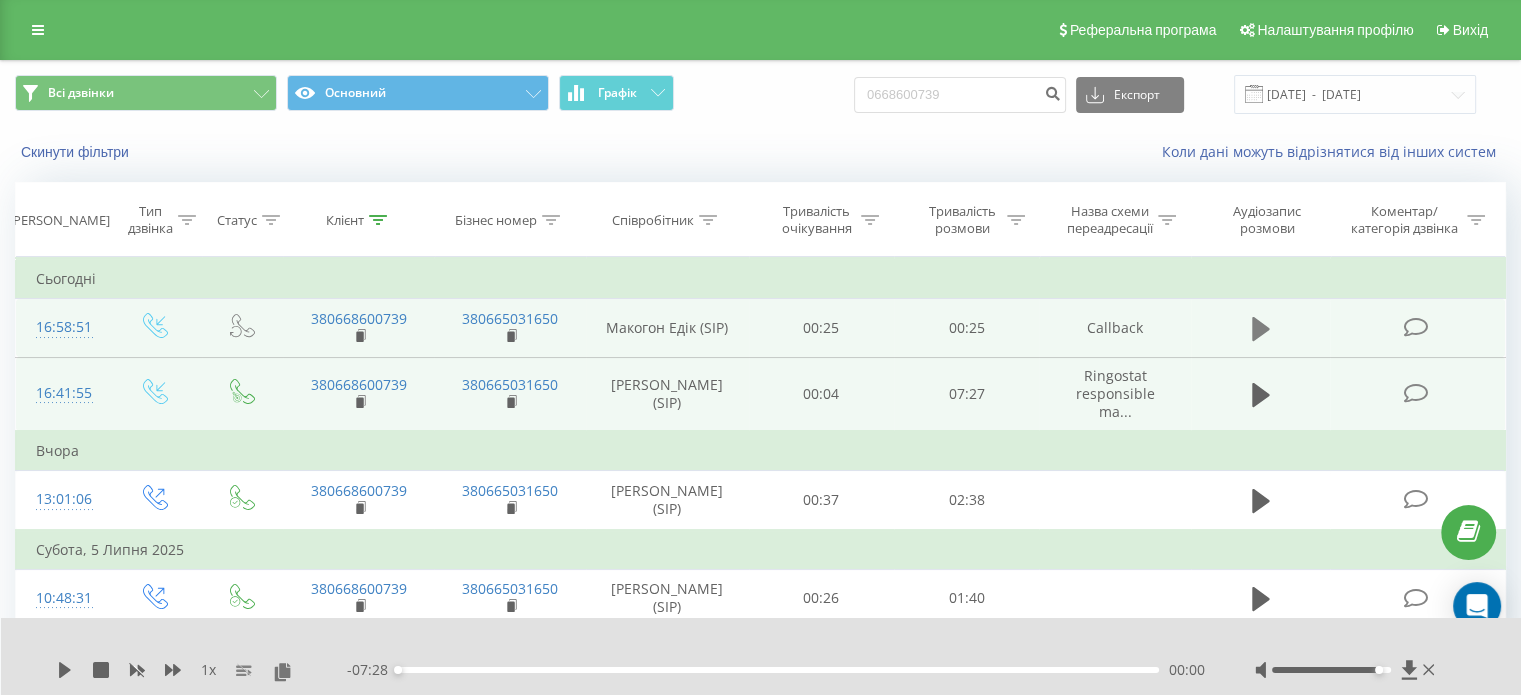 click 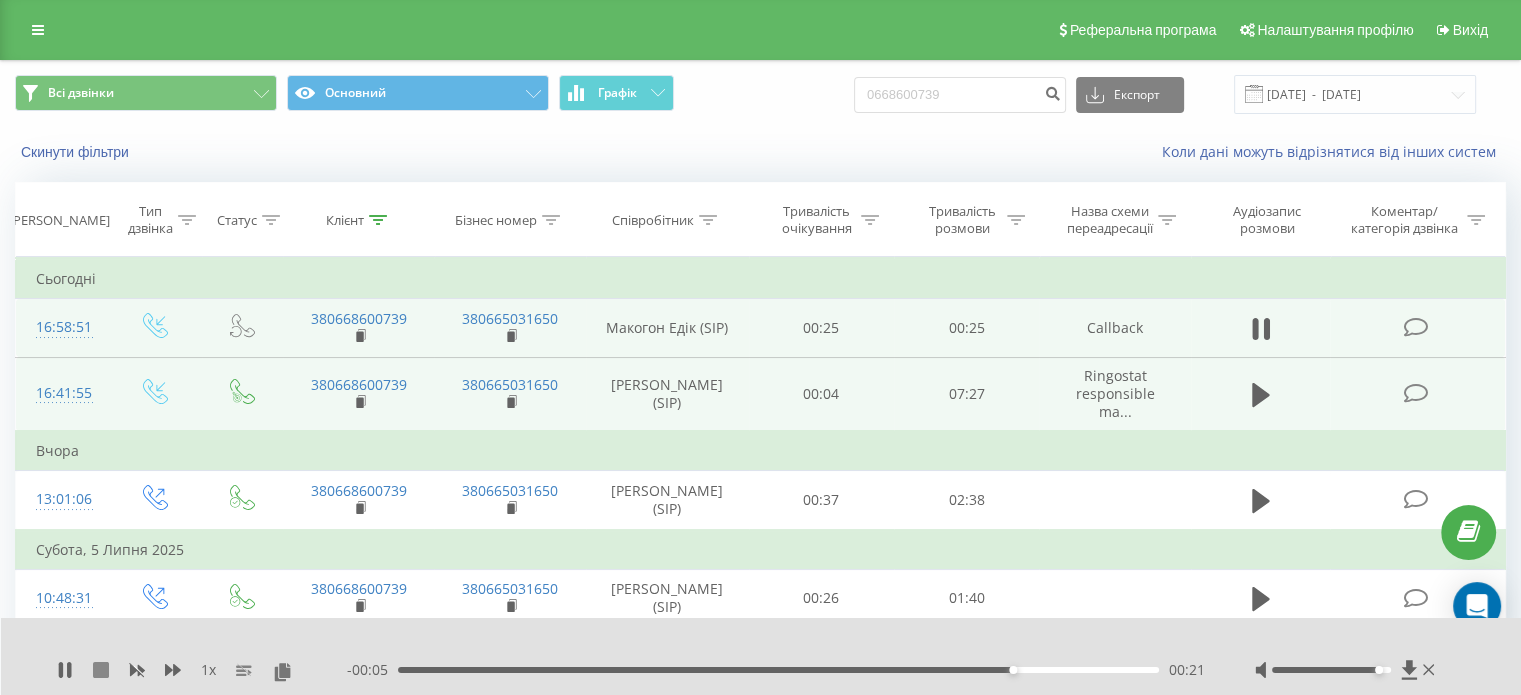 click 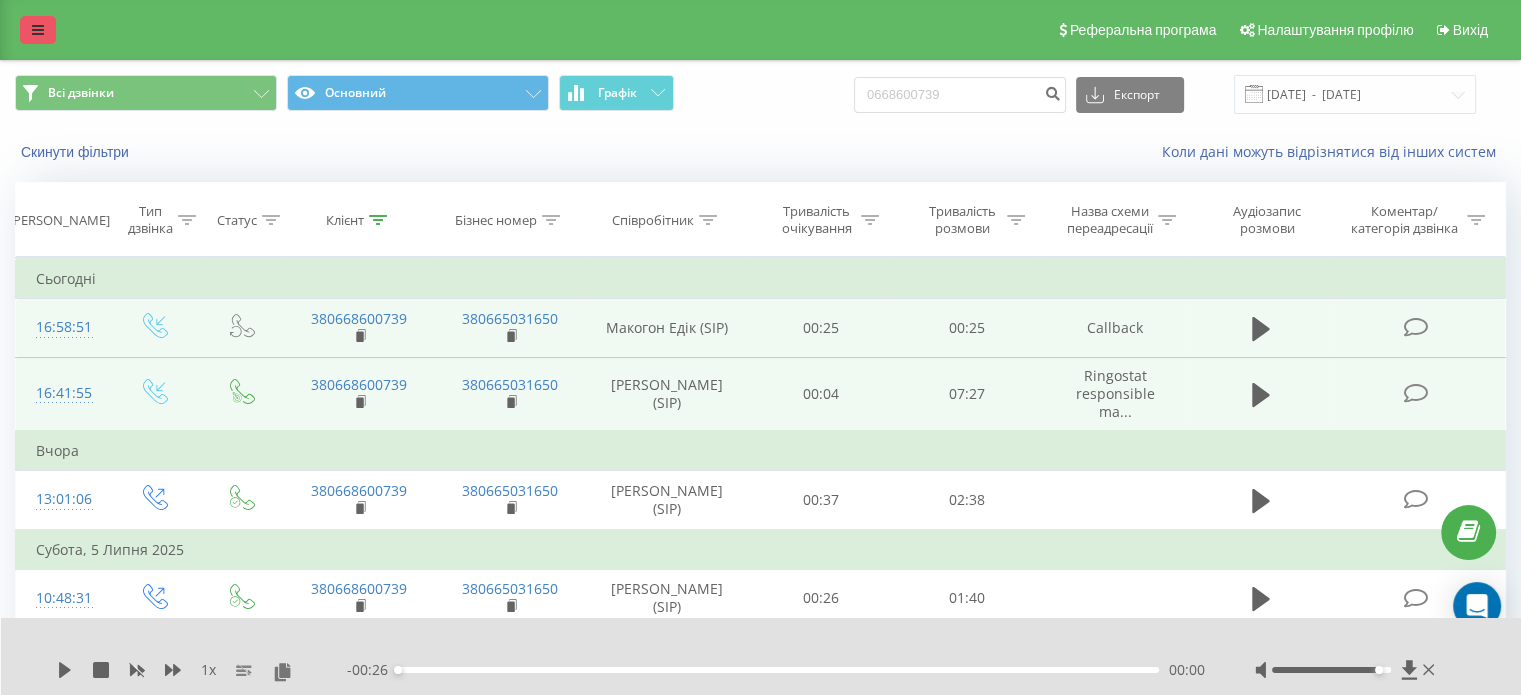 click at bounding box center (38, 30) 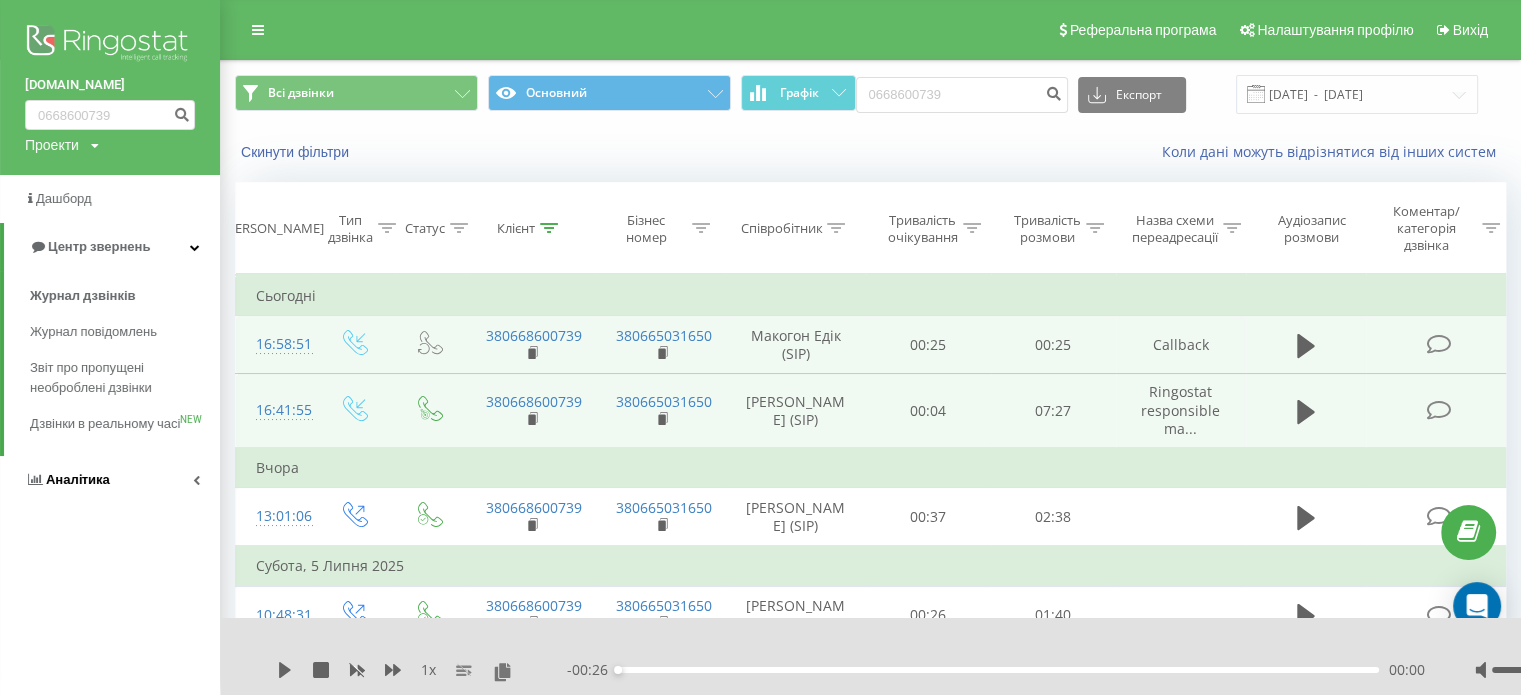 click on "Аналiтика" at bounding box center [110, 480] 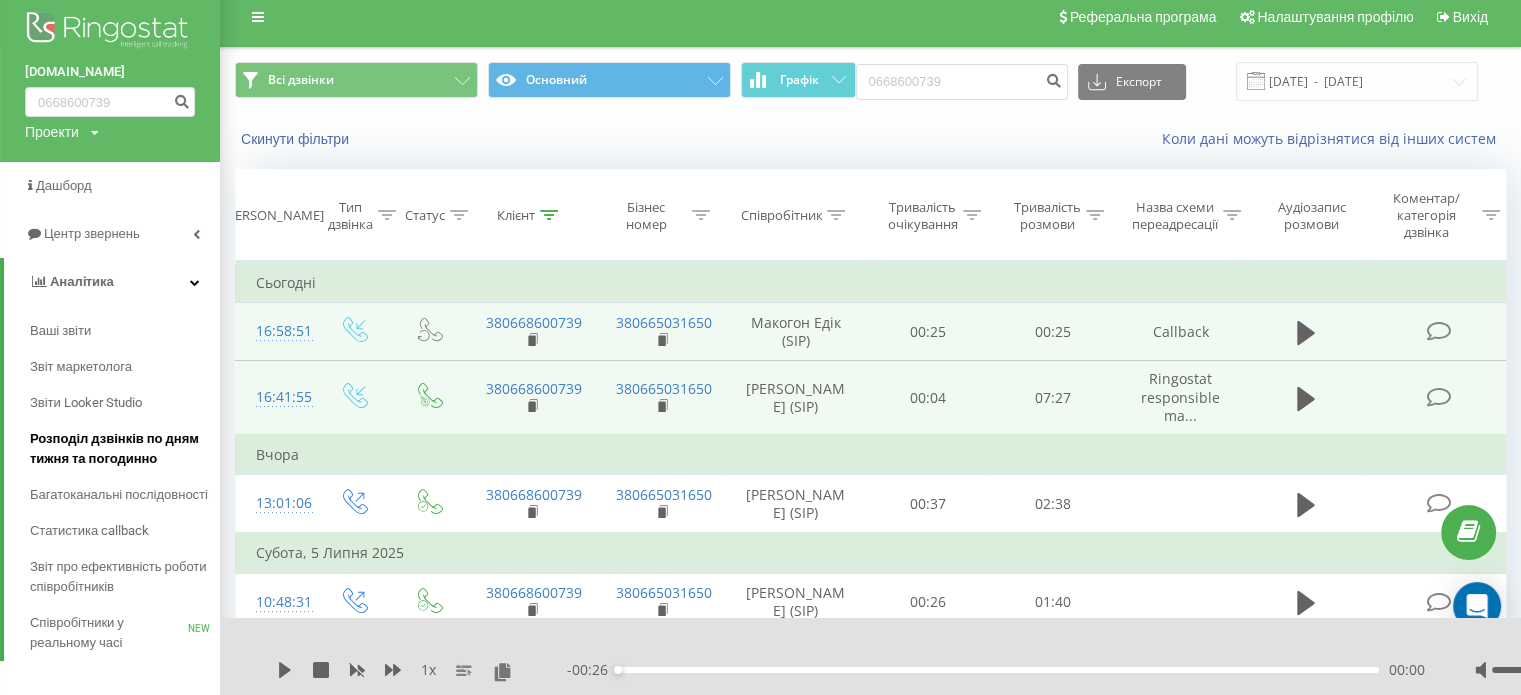 scroll, scrollTop: 100, scrollLeft: 0, axis: vertical 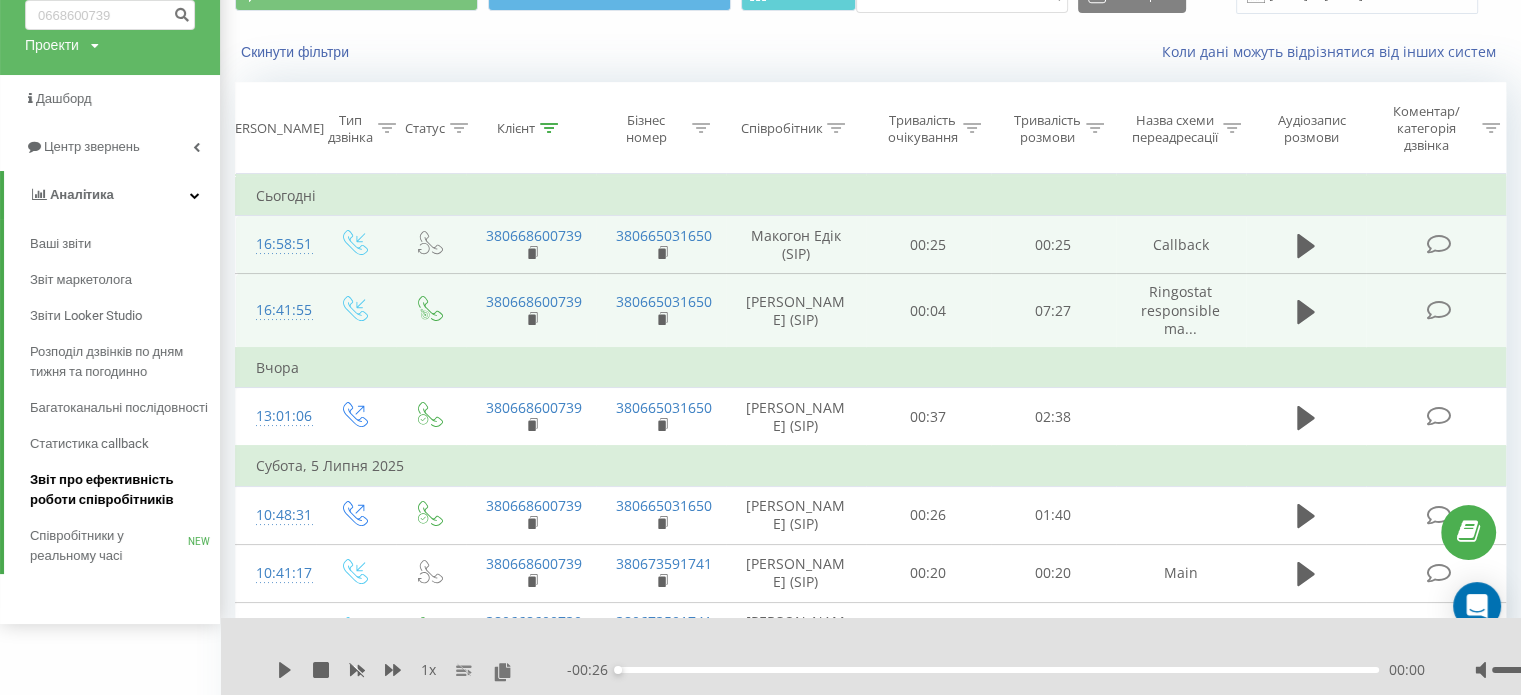 click on "Звіт про ефективність роботи співробітників" at bounding box center [120, 490] 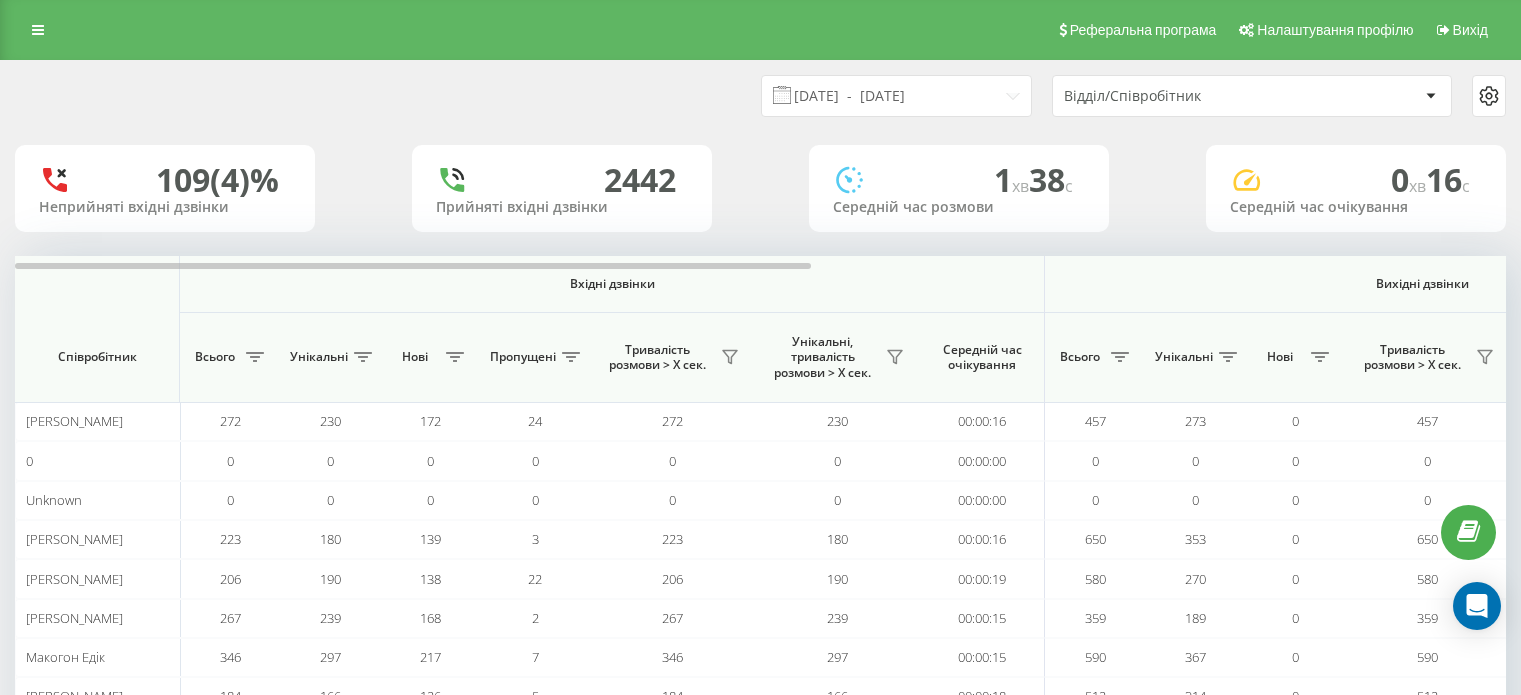 scroll, scrollTop: 0, scrollLeft: 0, axis: both 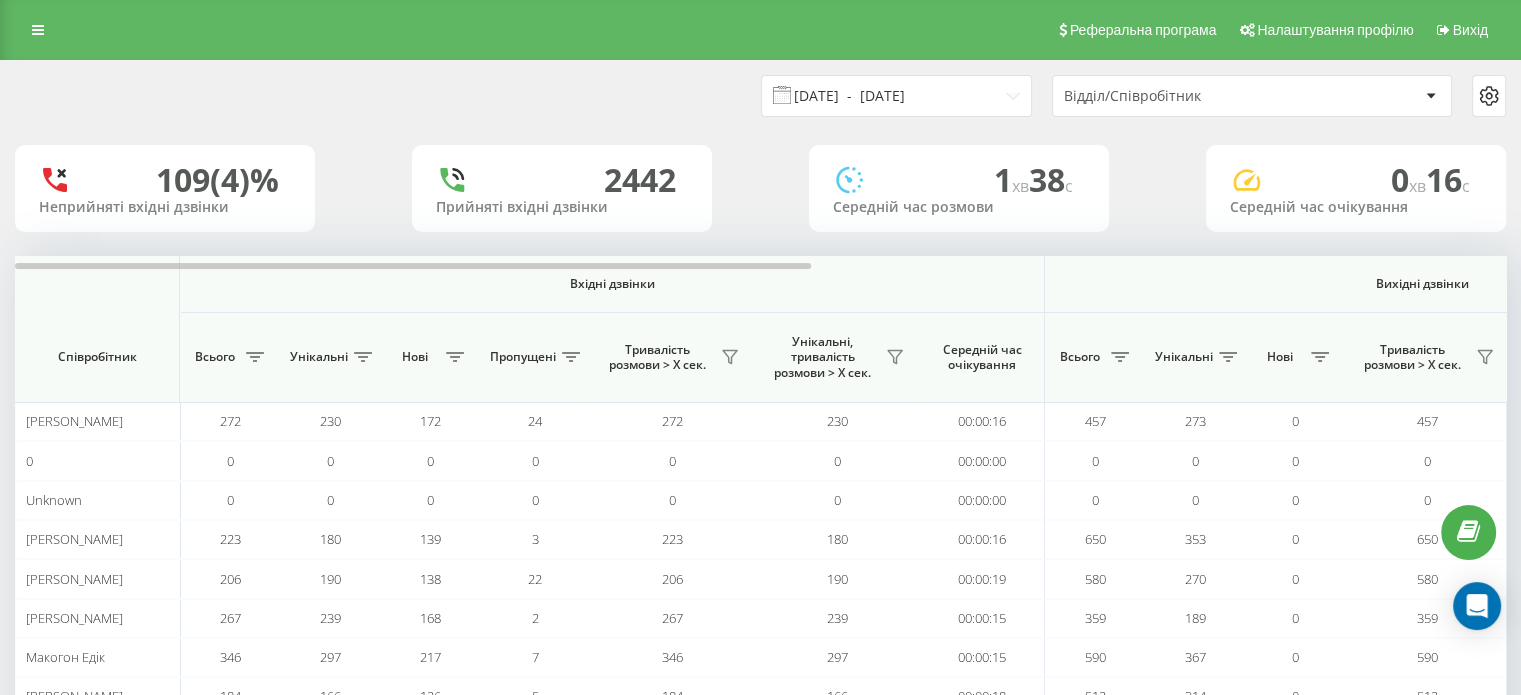 click on "[DATE]  -  [DATE]" at bounding box center [896, 96] 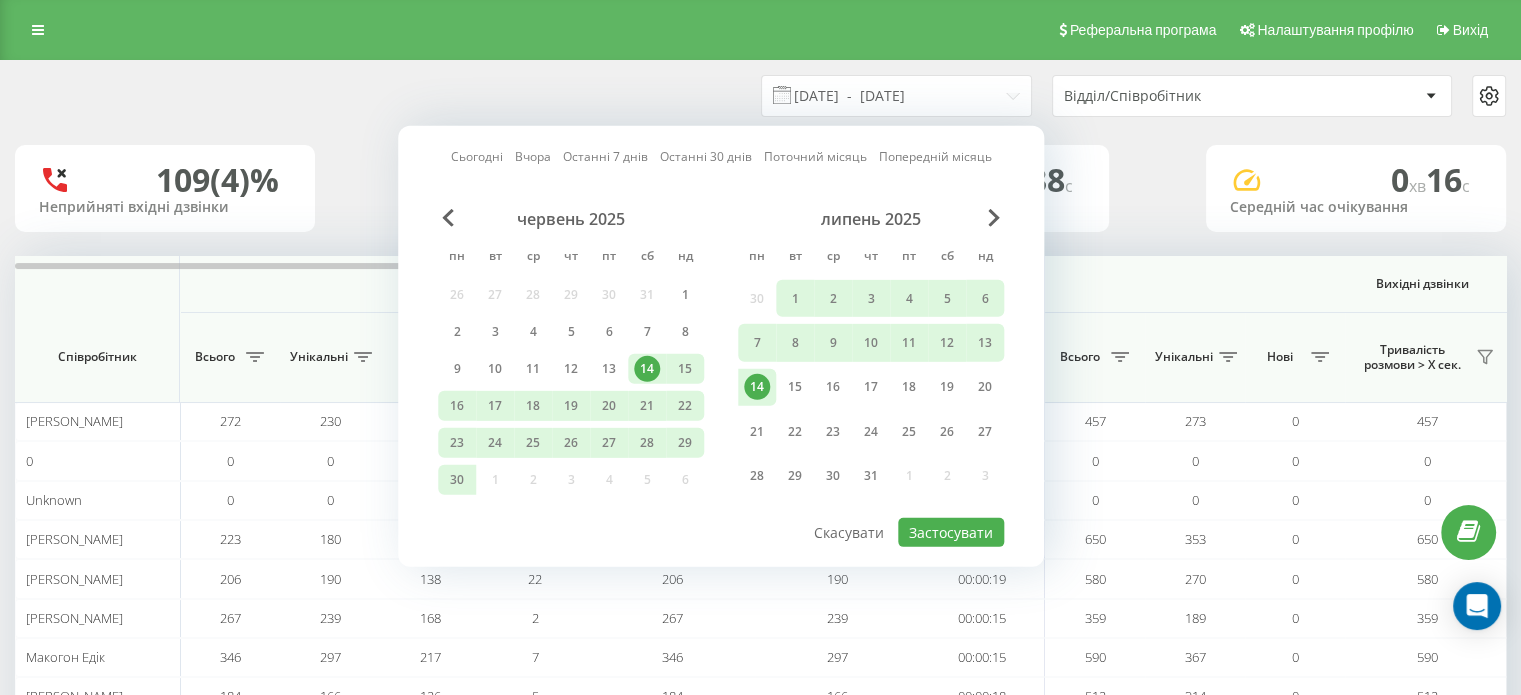 click on "14" at bounding box center (757, 387) 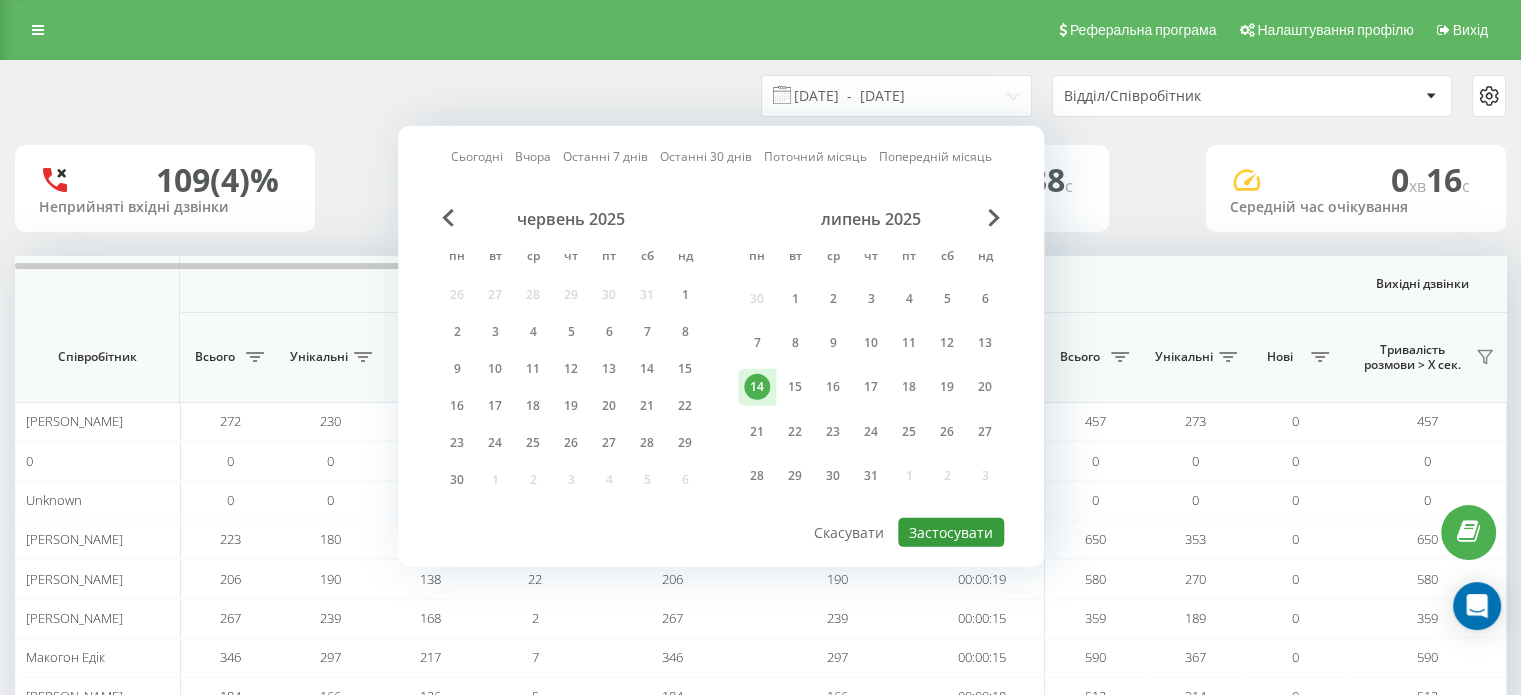 click on "Застосувати" at bounding box center [951, 532] 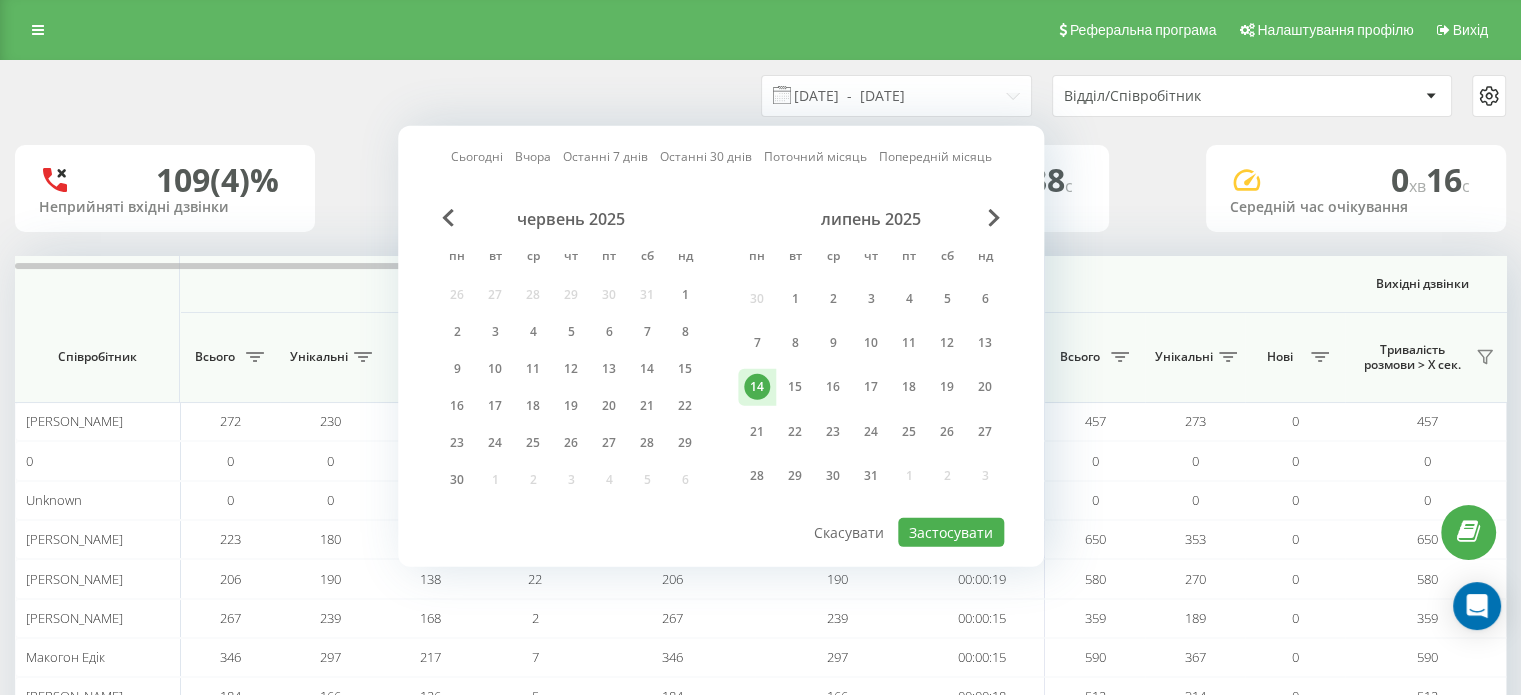 type on "14.07.2025  -  14.07.2025" 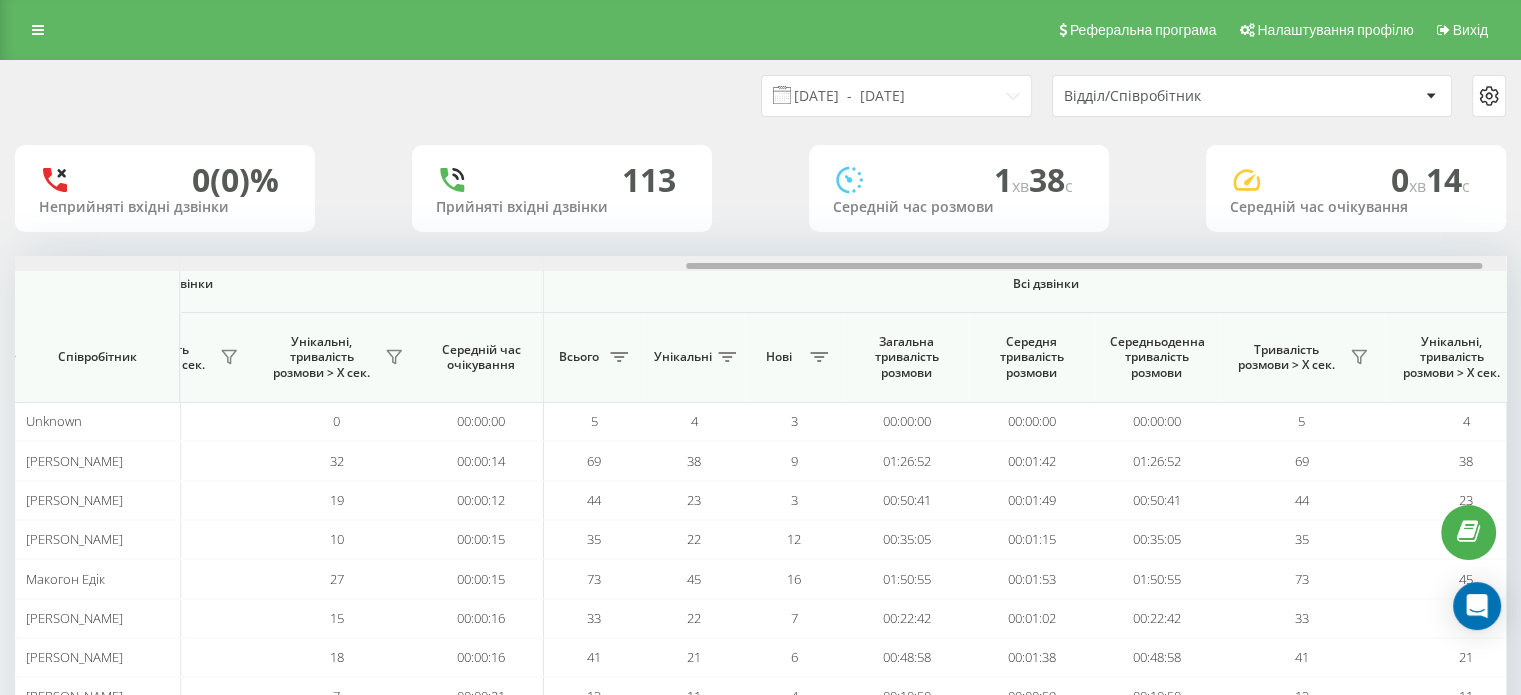 scroll, scrollTop: 0, scrollLeft: 1299, axis: horizontal 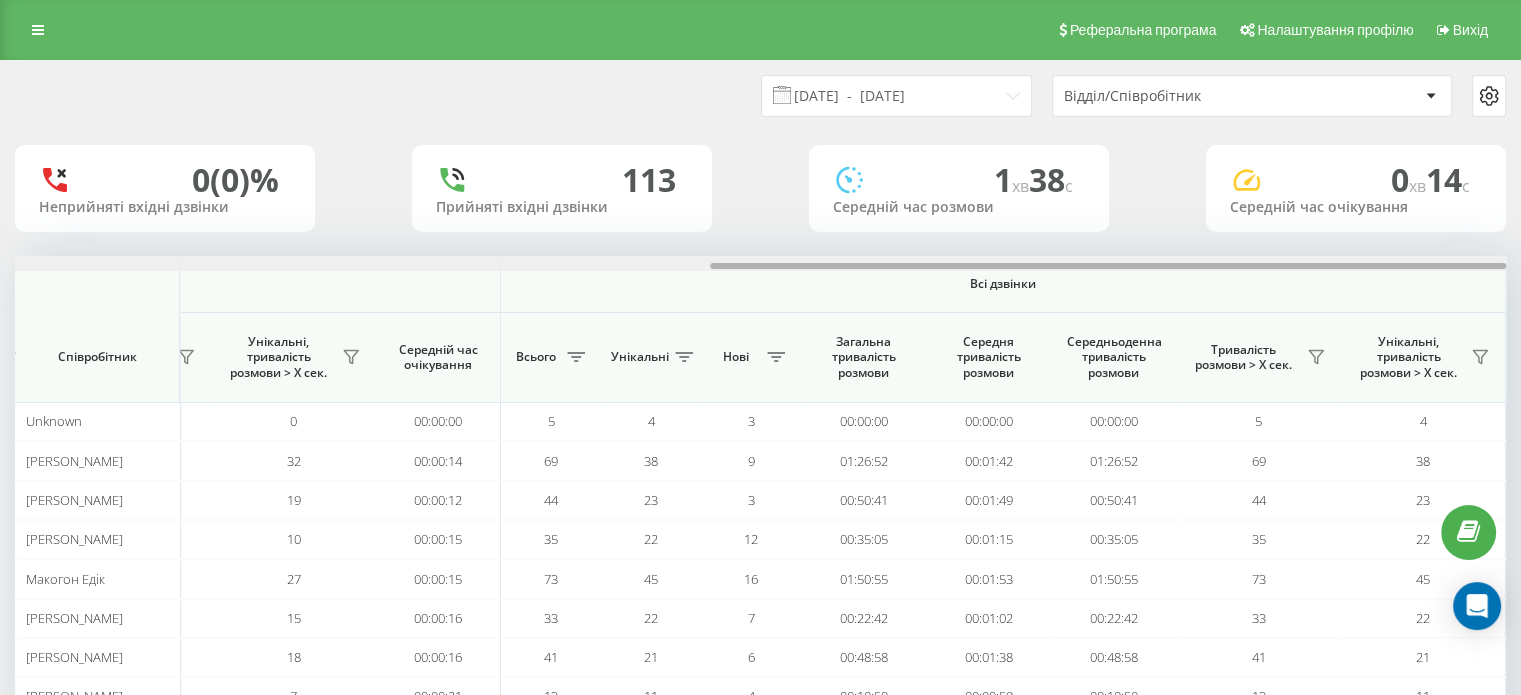 drag, startPoint x: 768, startPoint y: 267, endPoint x: 1535, endPoint y: 260, distance: 767.0319 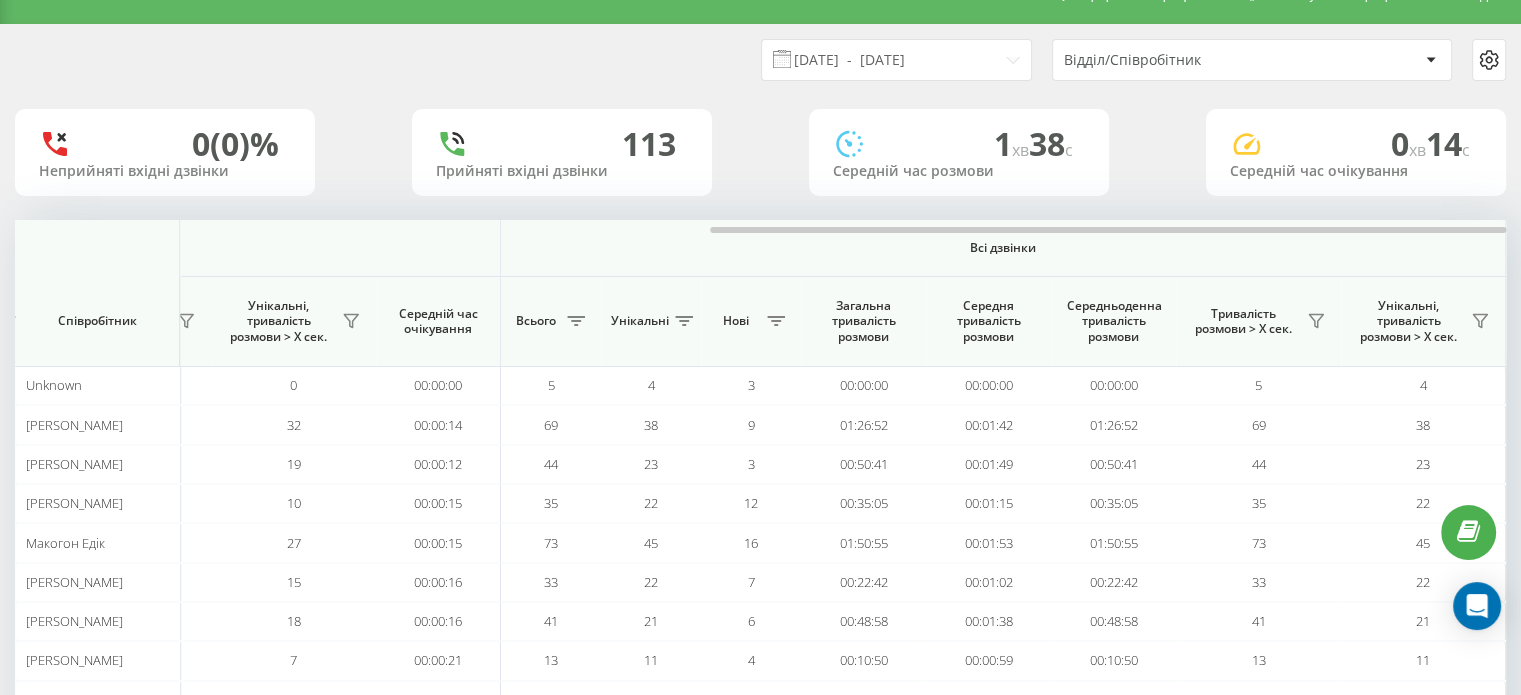 scroll, scrollTop: 0, scrollLeft: 0, axis: both 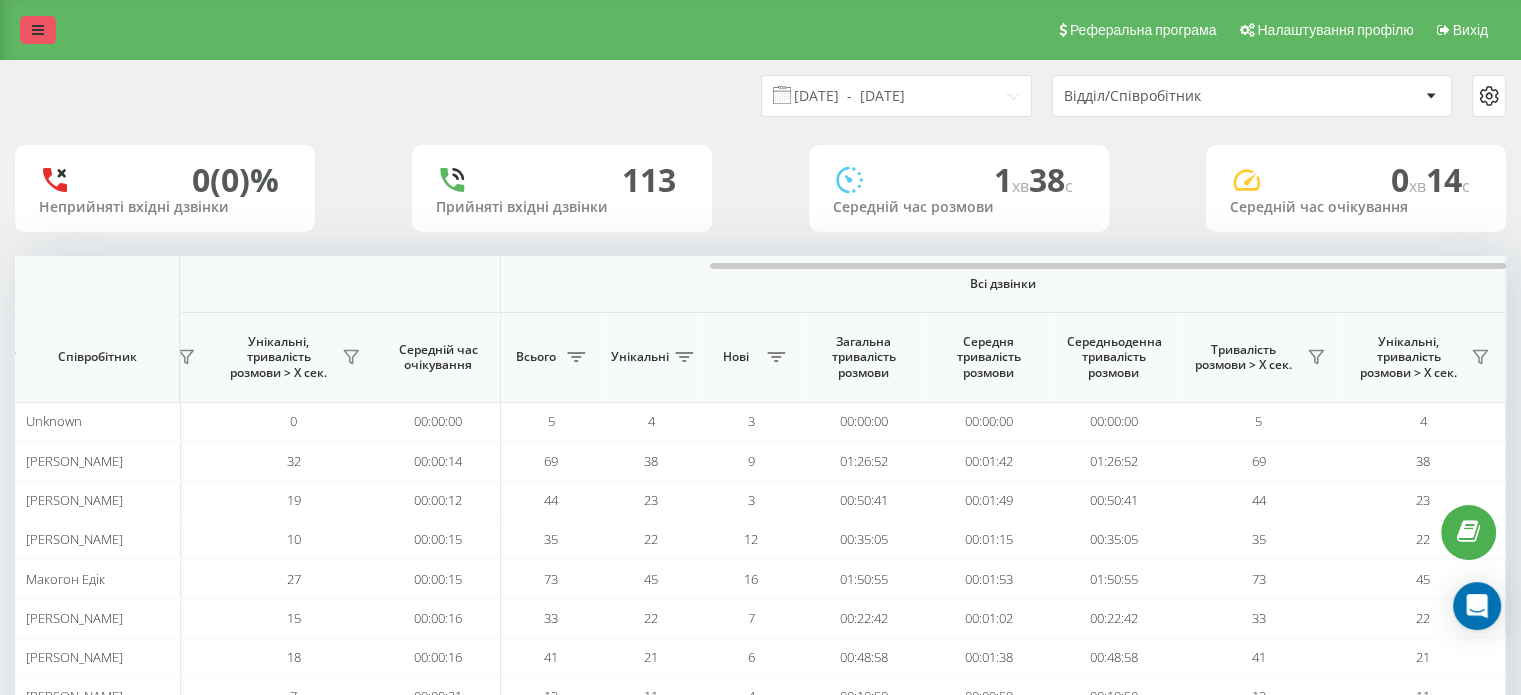 click on "Реферальна програма Налаштування профілю Вихід" at bounding box center [760, 30] 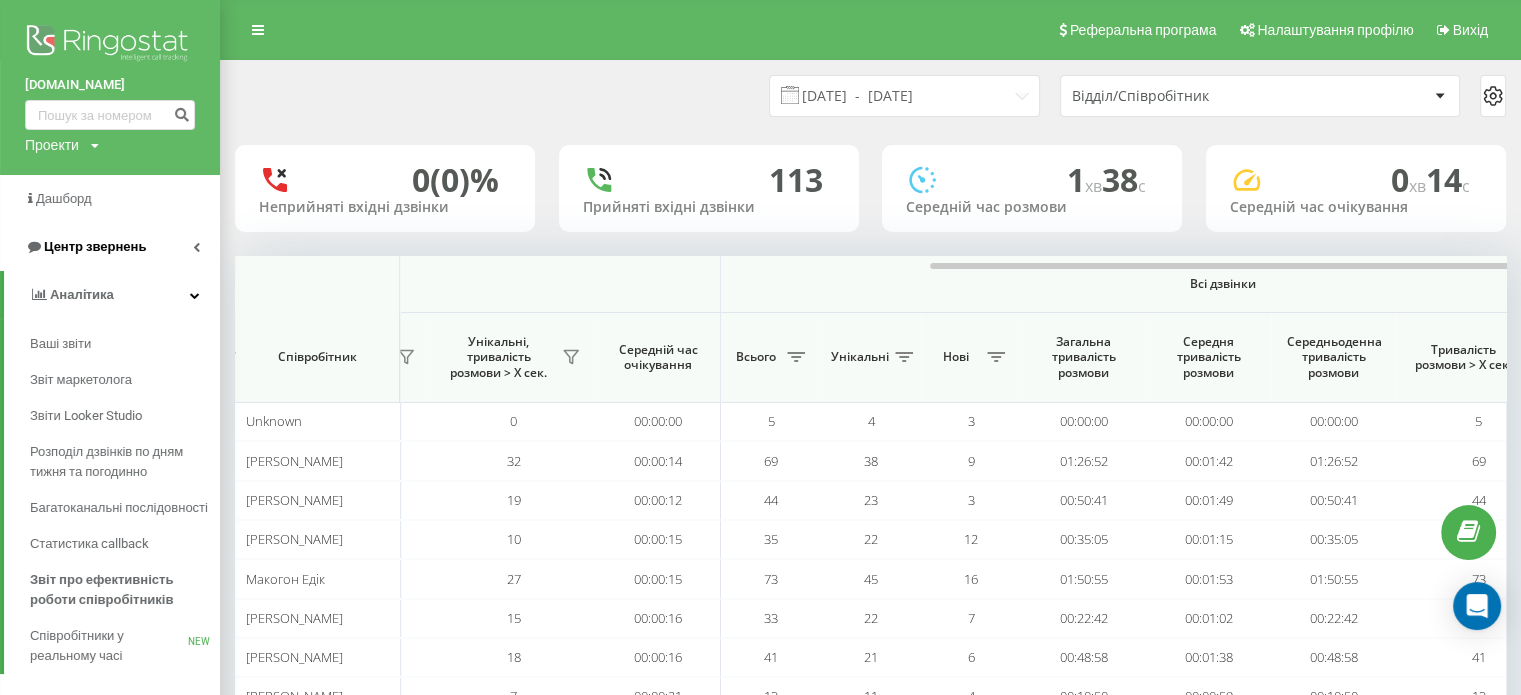 click on "Центр звернень" at bounding box center (95, 246) 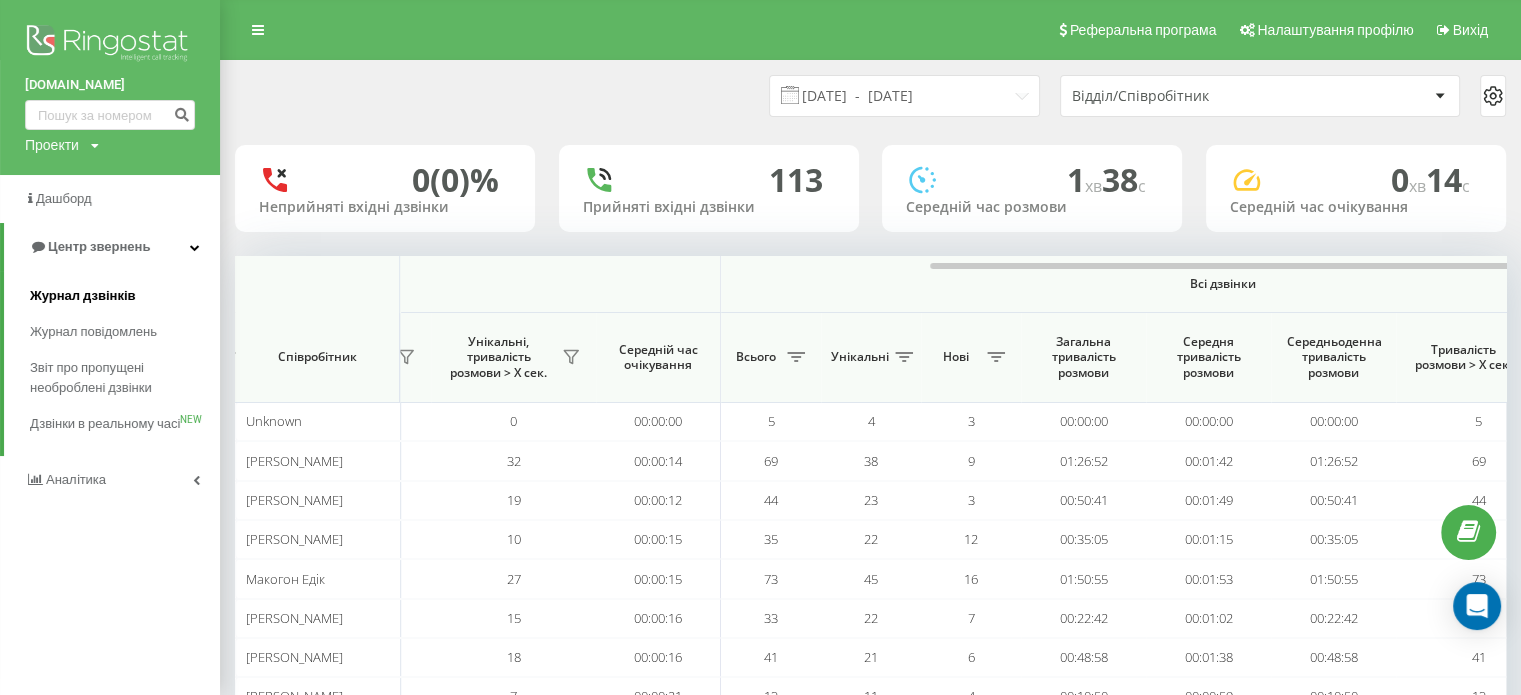 click on "Журнал дзвінків" at bounding box center [83, 296] 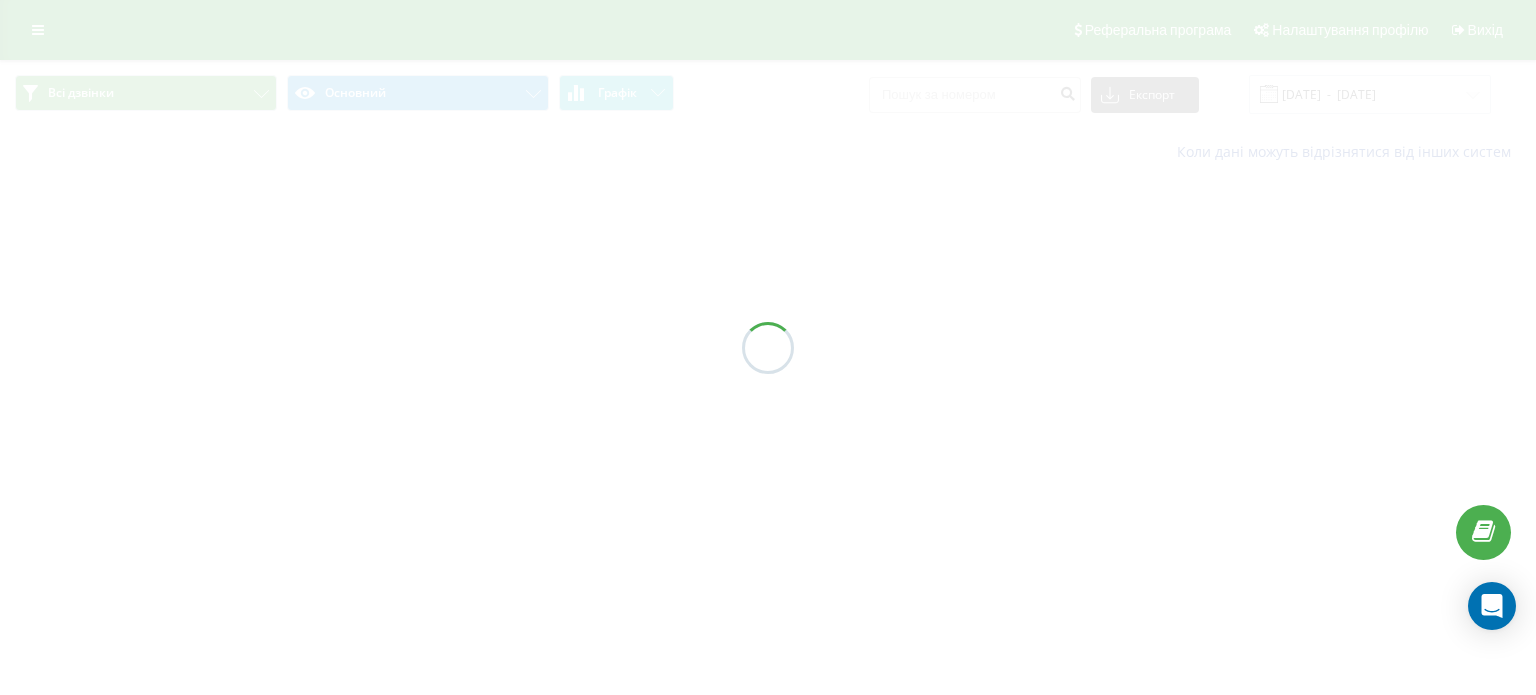 scroll, scrollTop: 0, scrollLeft: 0, axis: both 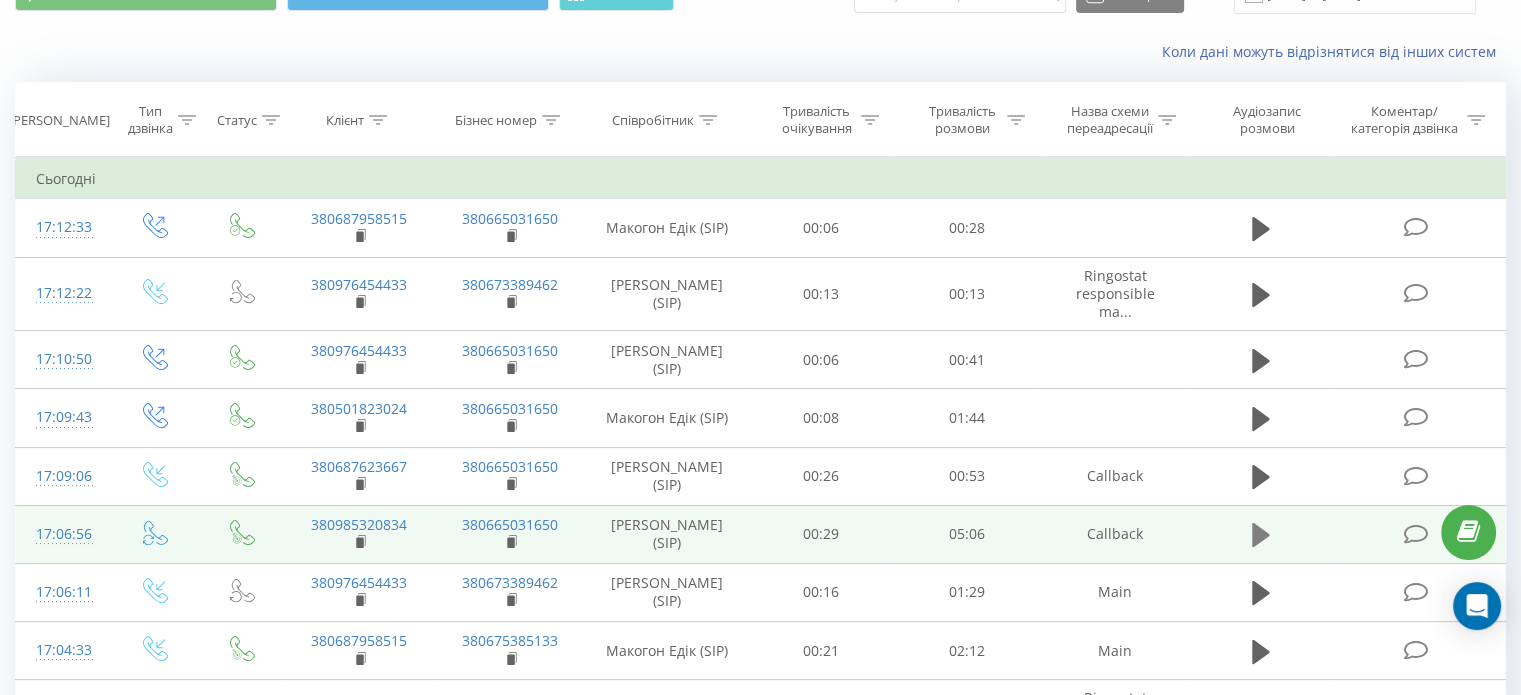 click 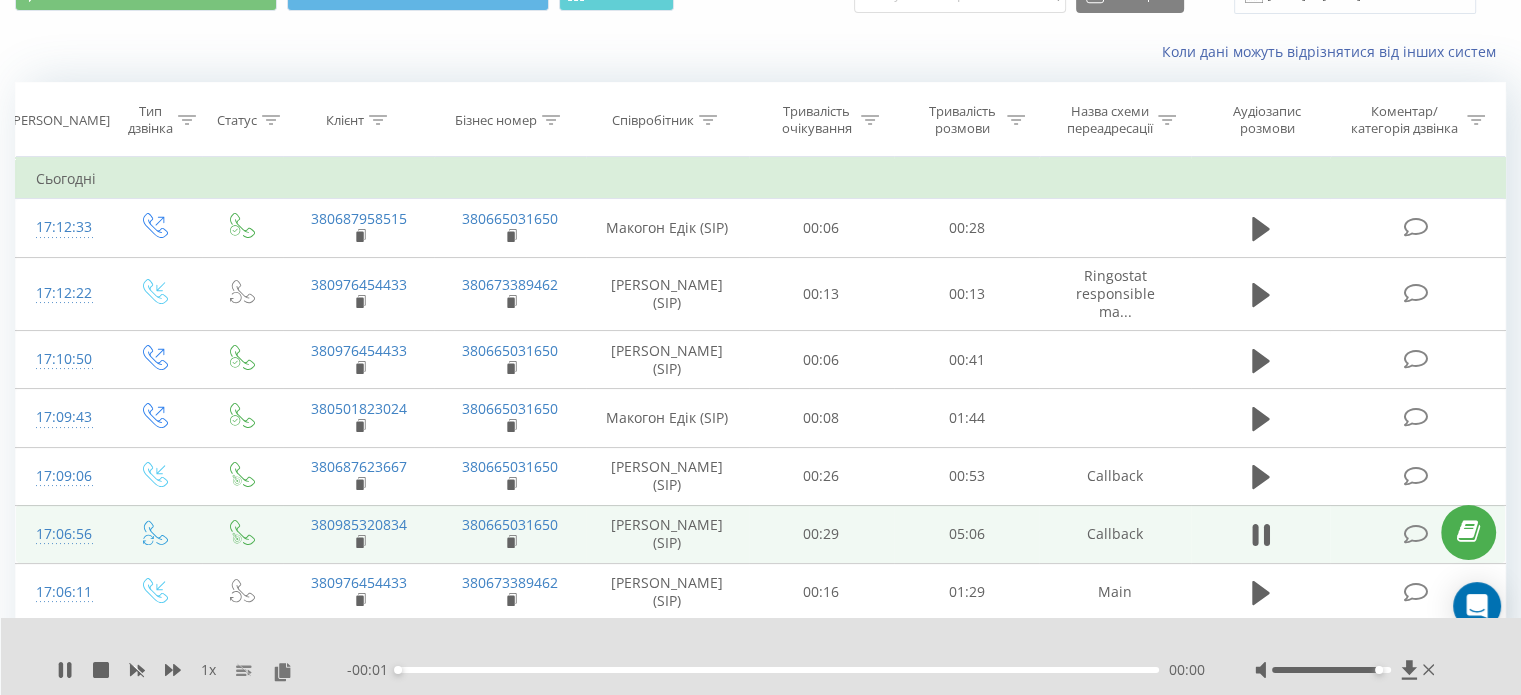 click on "00:00" at bounding box center [778, 670] 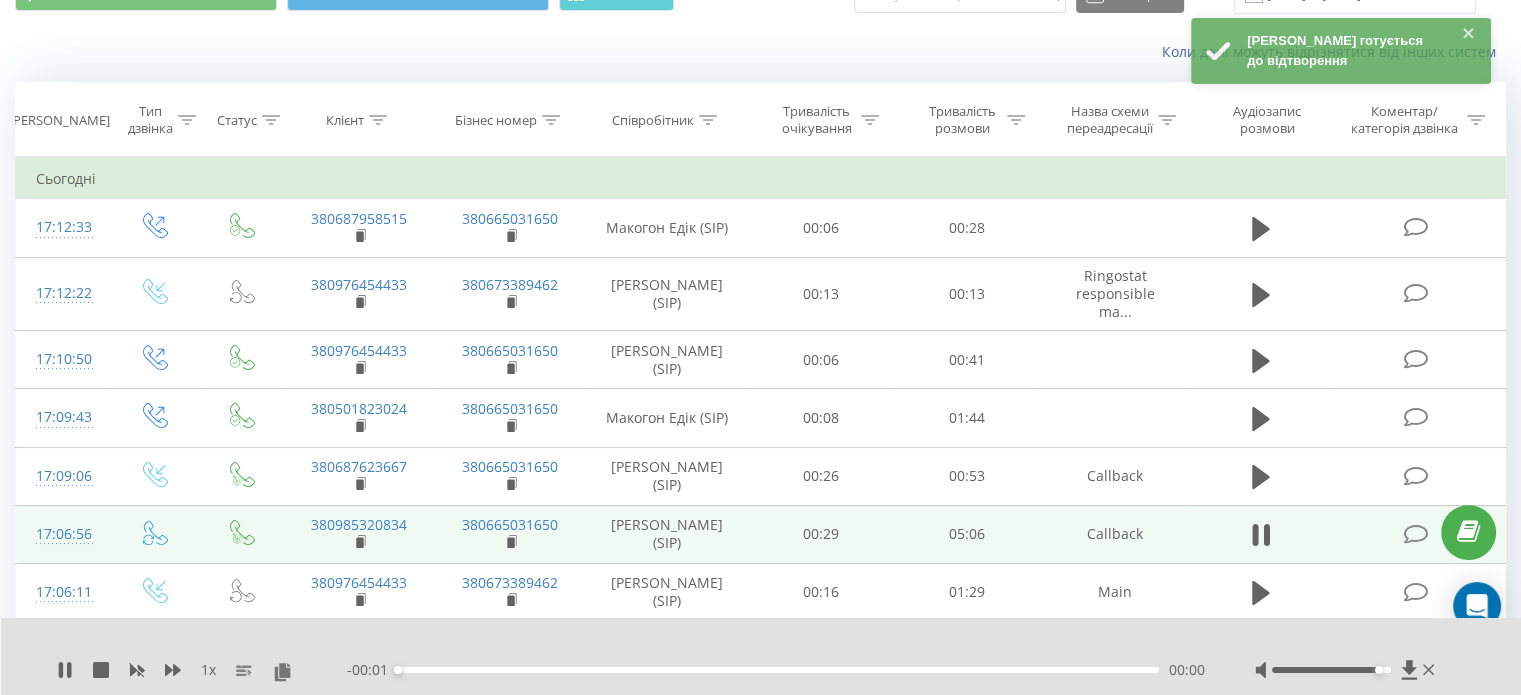 click on "- 00:01 00:00   00:00" at bounding box center (776, 670) 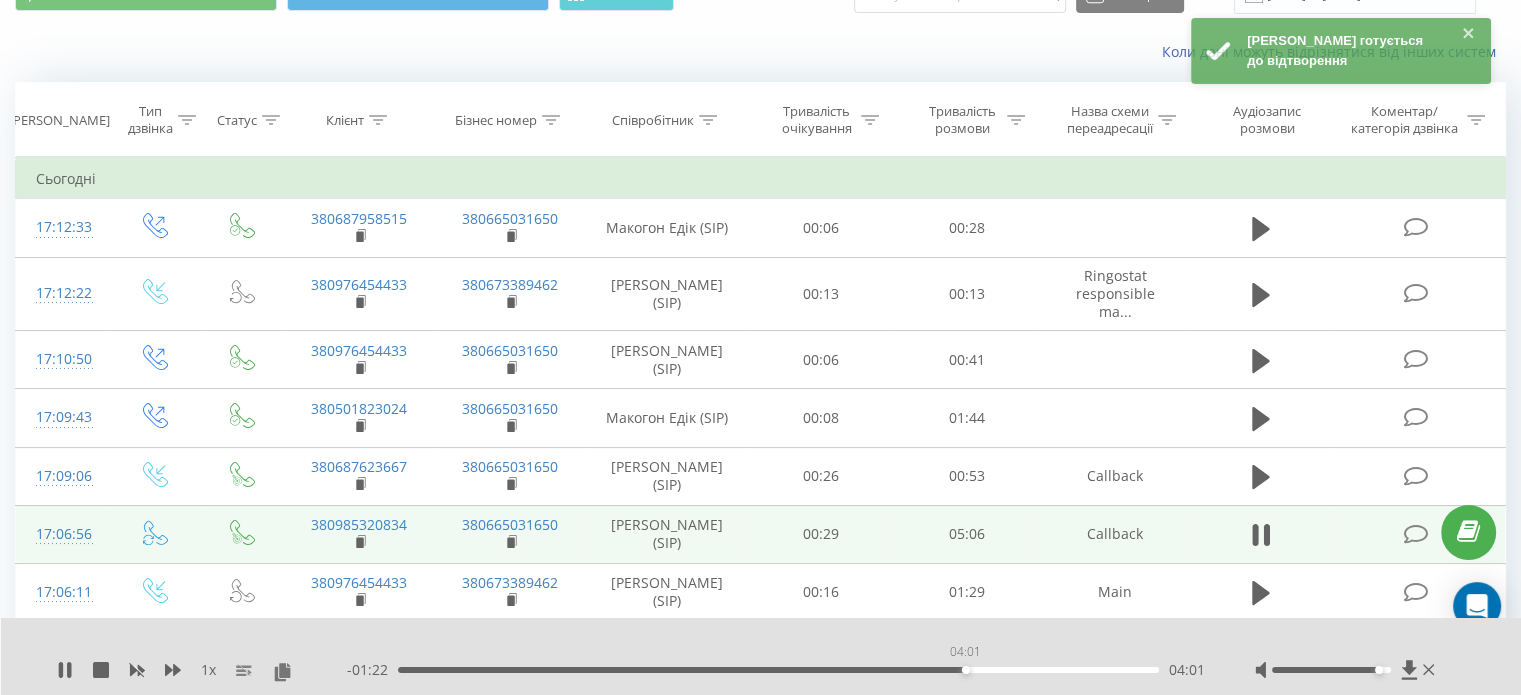 click on "04:01" at bounding box center [778, 670] 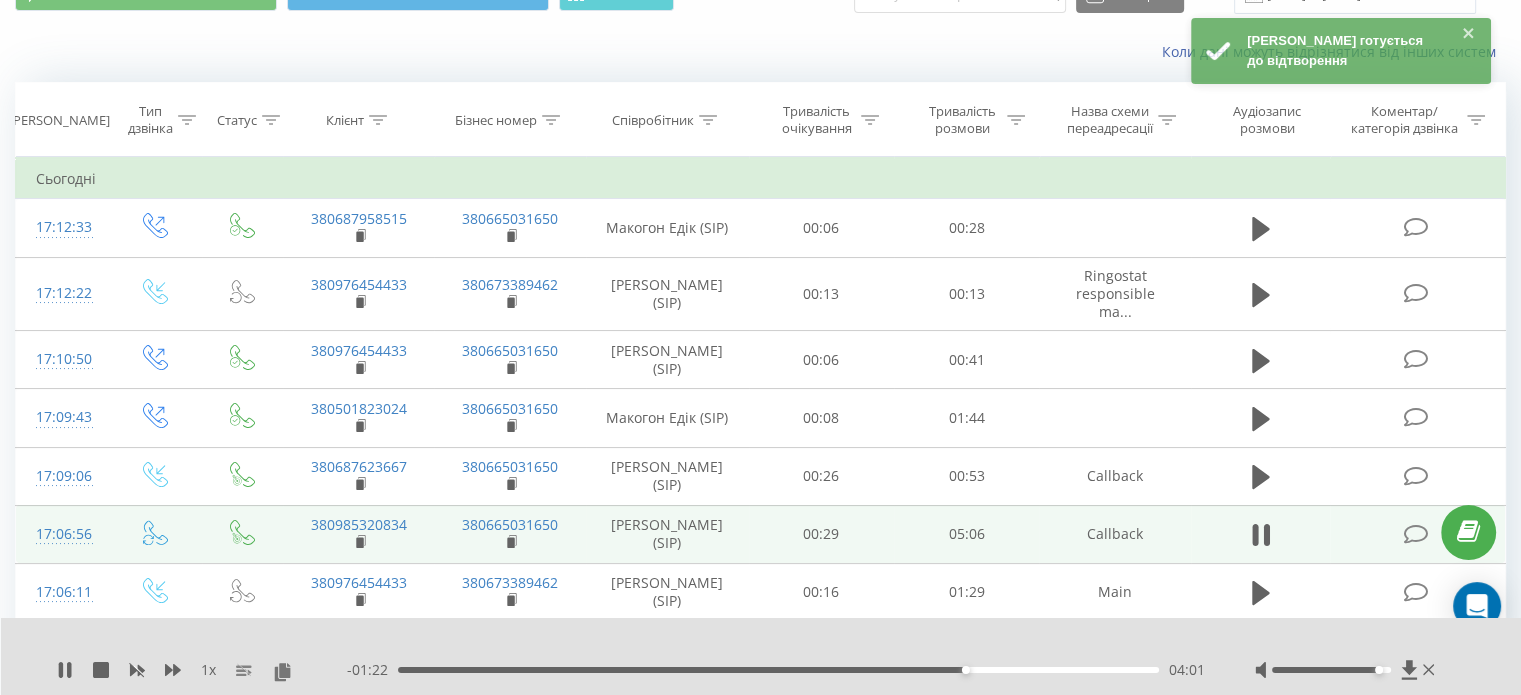 click on "- 01:22 04:01   04:01" at bounding box center [776, 670] 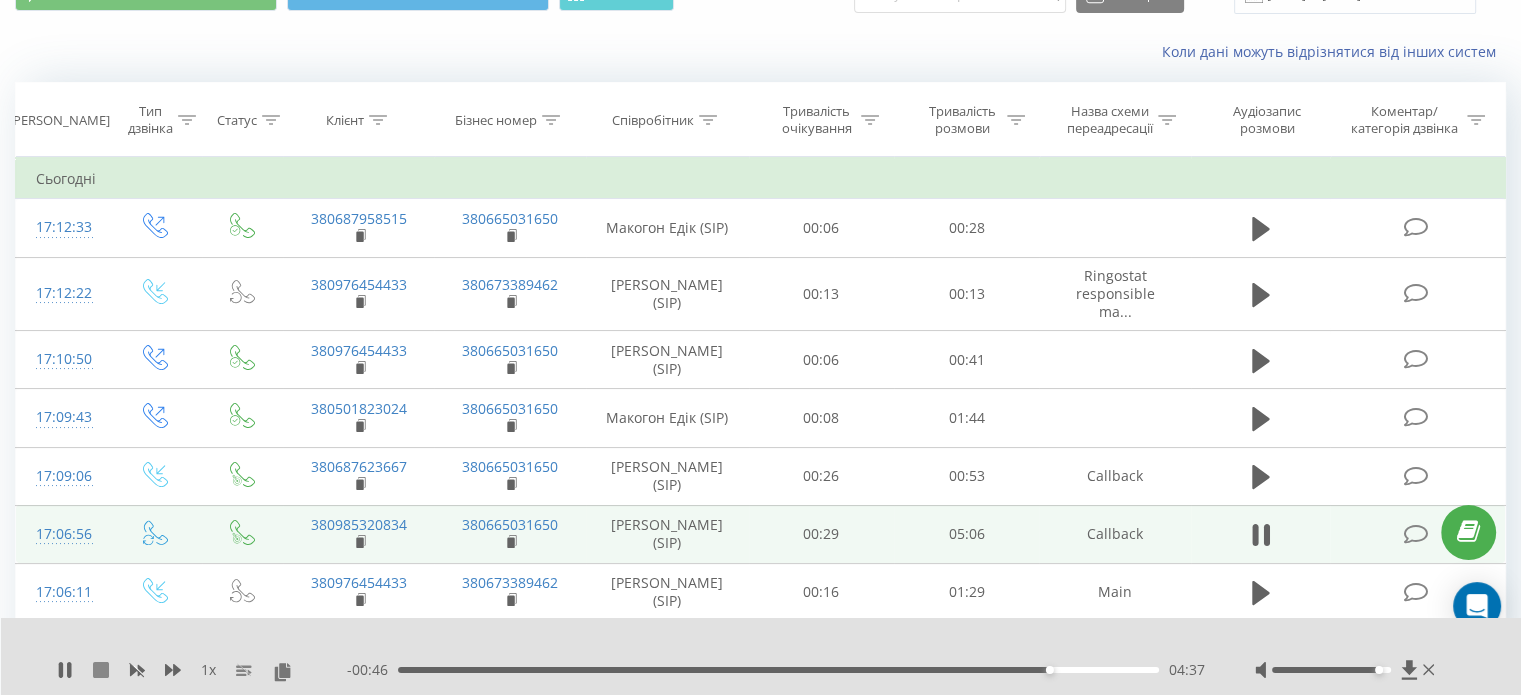 click 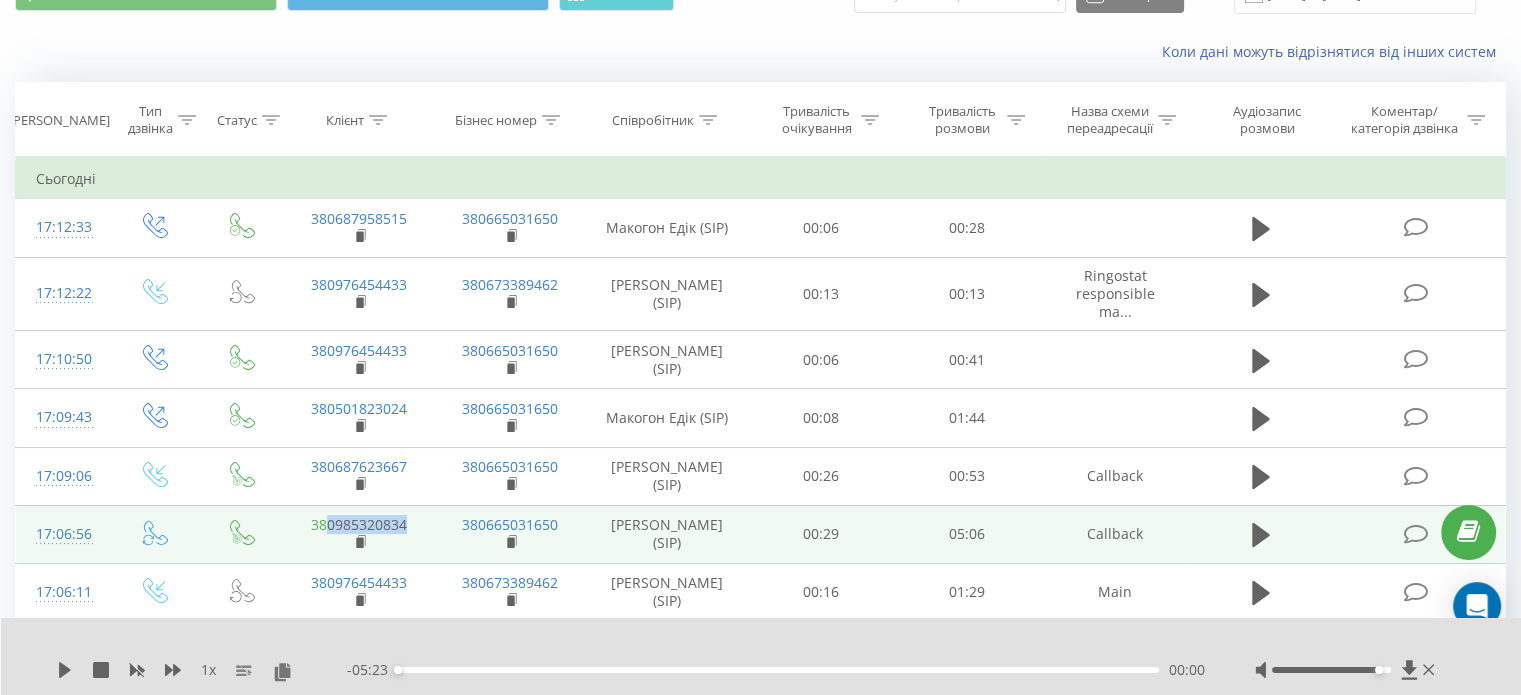 drag, startPoint x: 342, startPoint y: 522, endPoint x: 327, endPoint y: 522, distance: 15 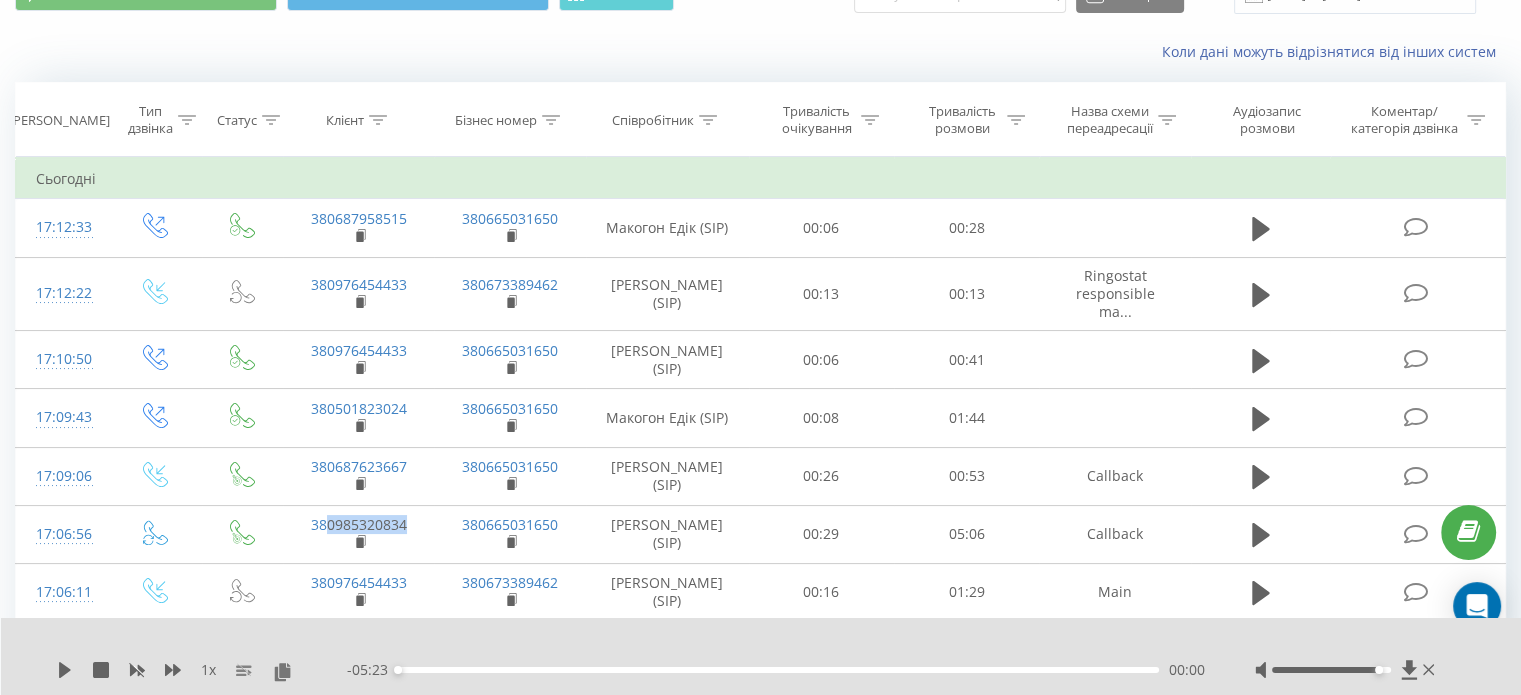 copy on "0985320834" 